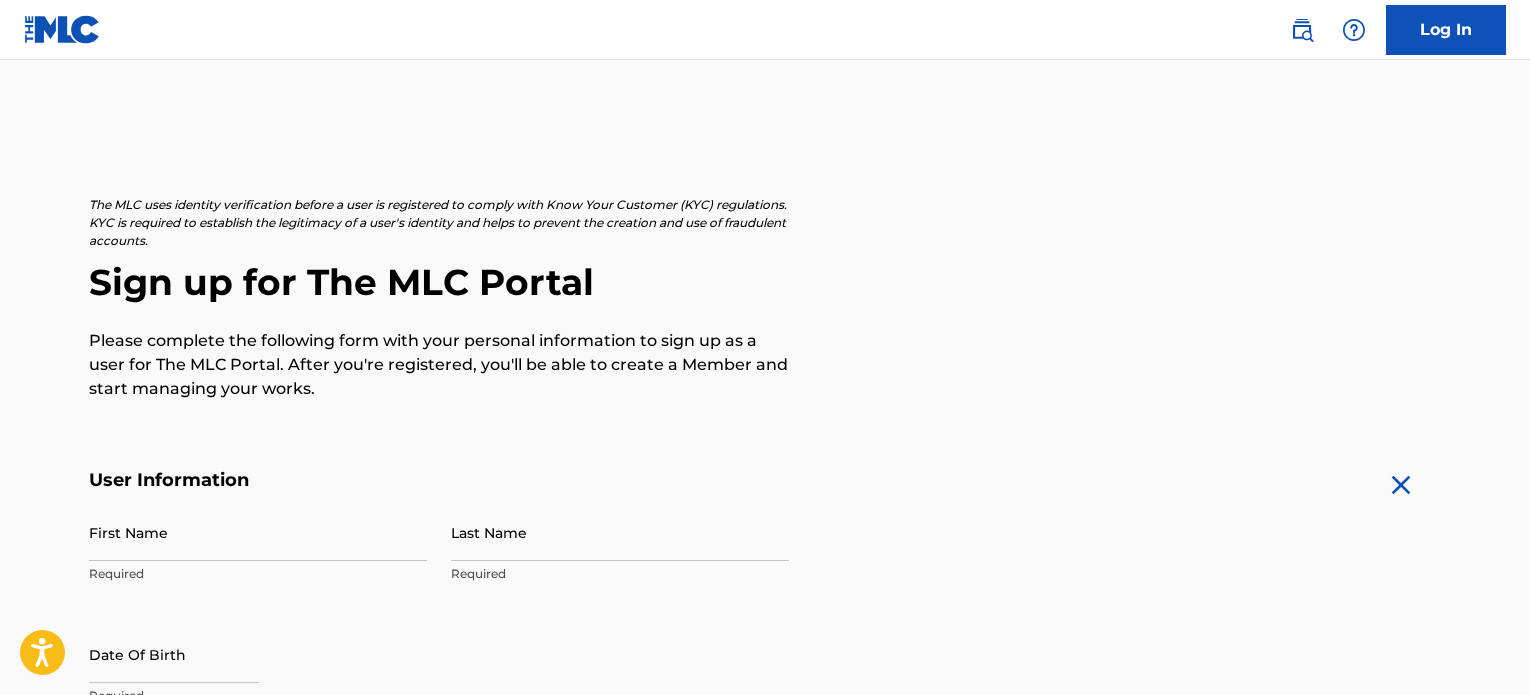 scroll, scrollTop: 0, scrollLeft: 0, axis: both 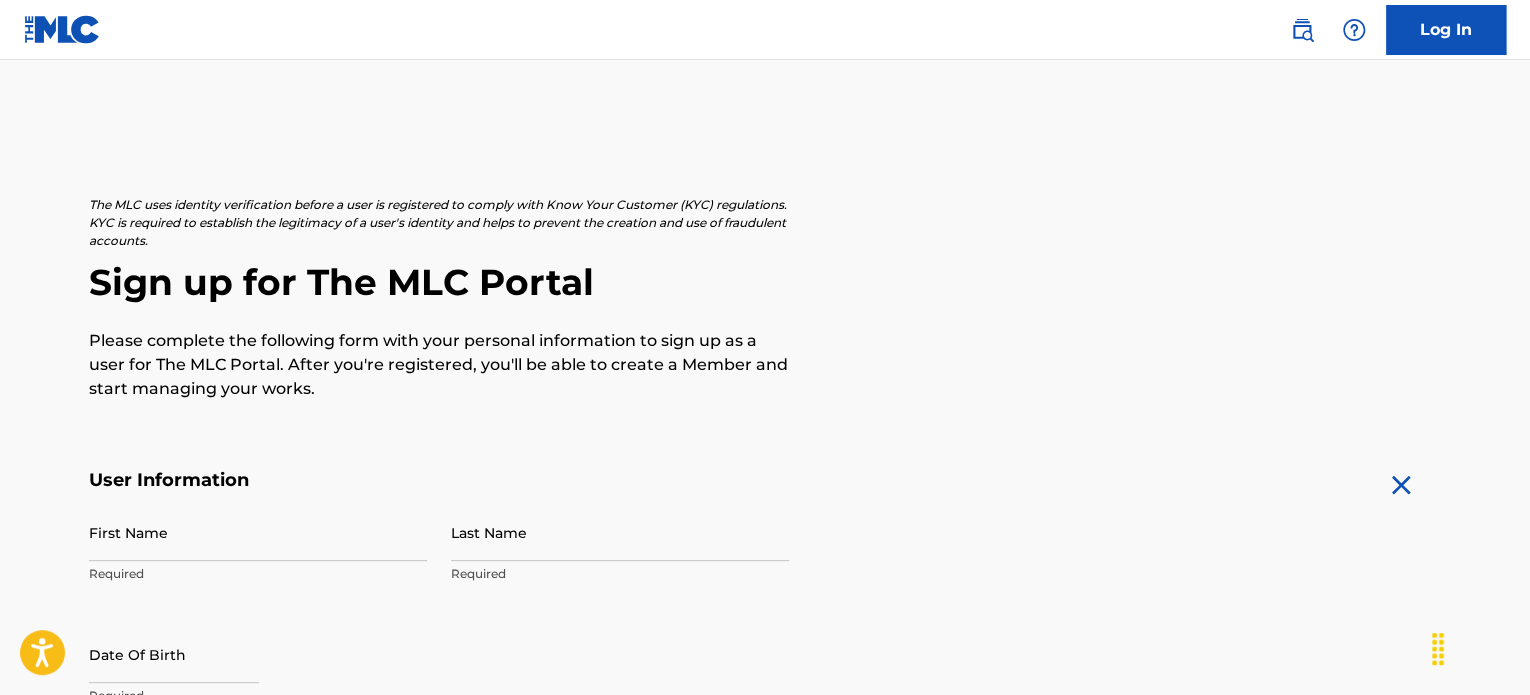 click on "First Name Required" at bounding box center [258, 549] 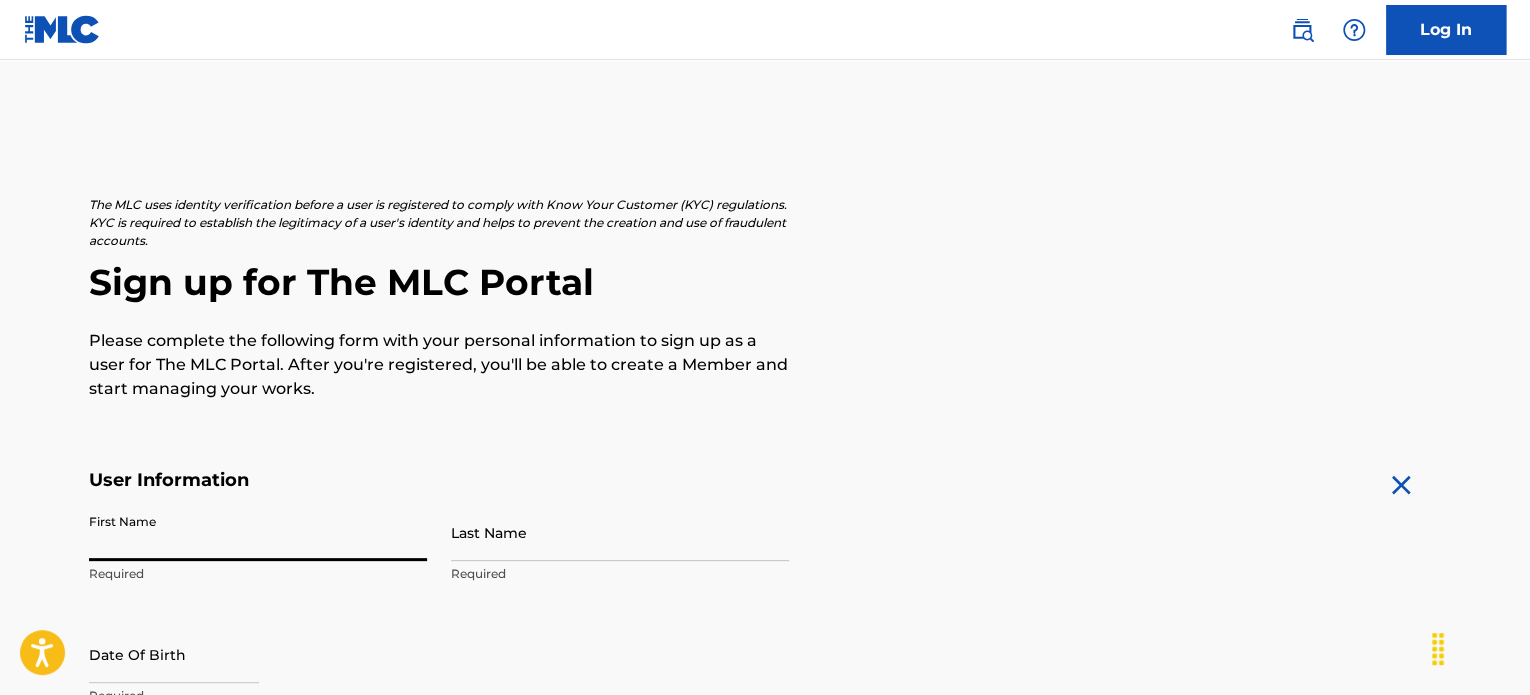 click on "First Name" at bounding box center (258, 532) 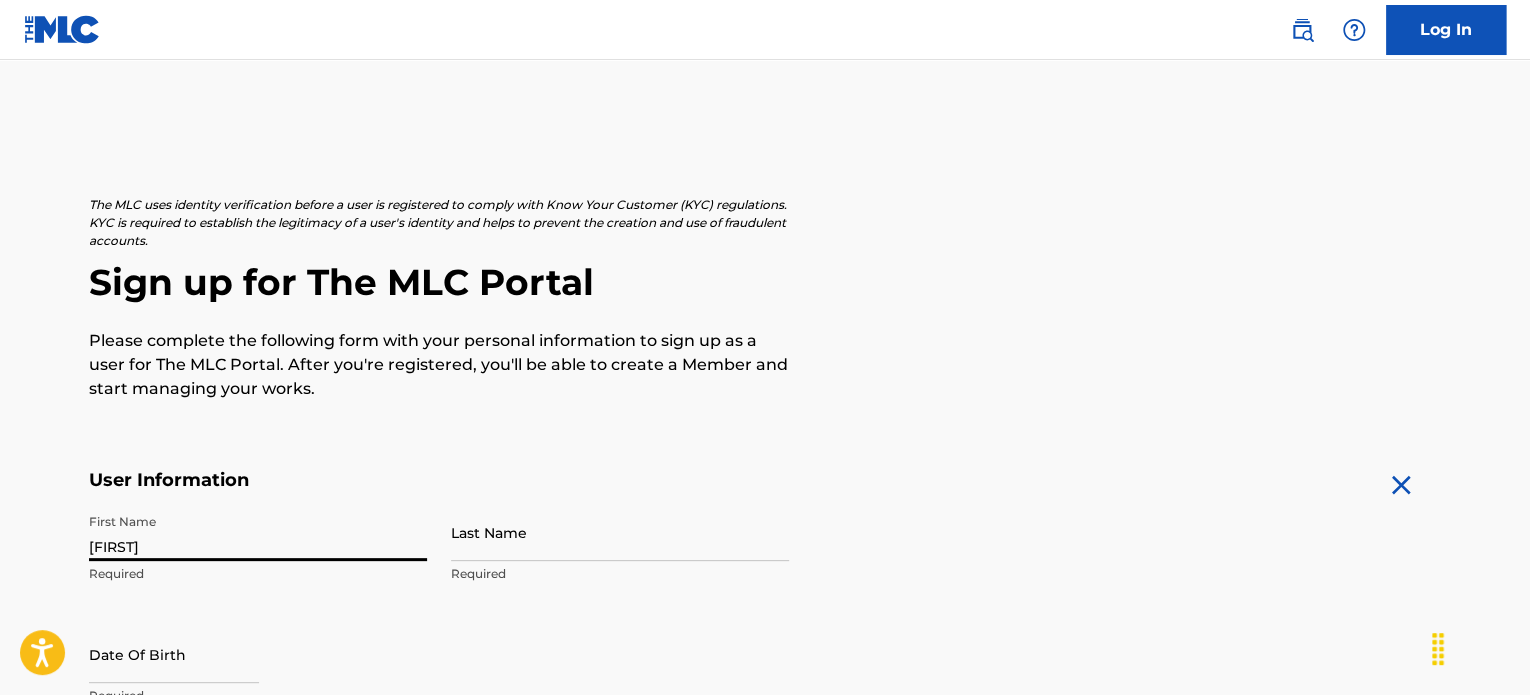 click on "[FIRST]" at bounding box center [258, 532] 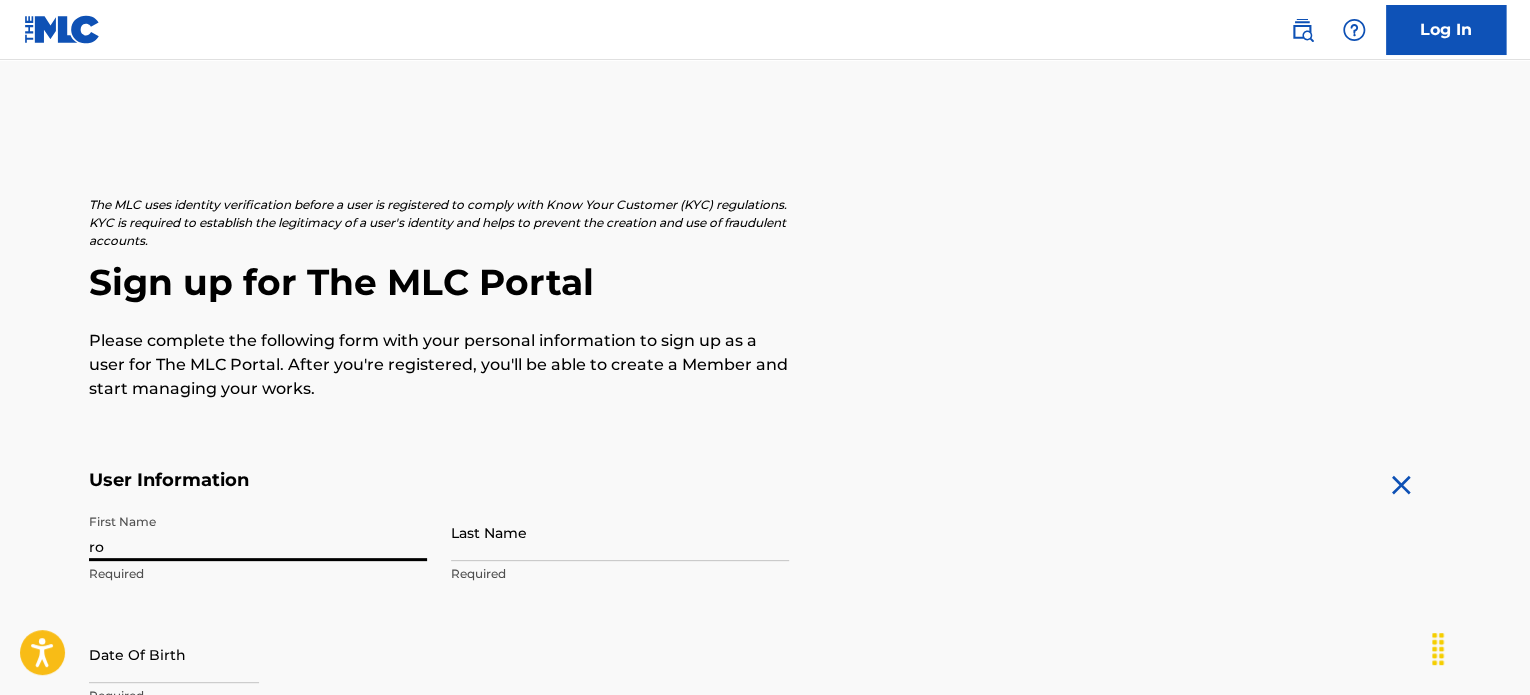 type on "r" 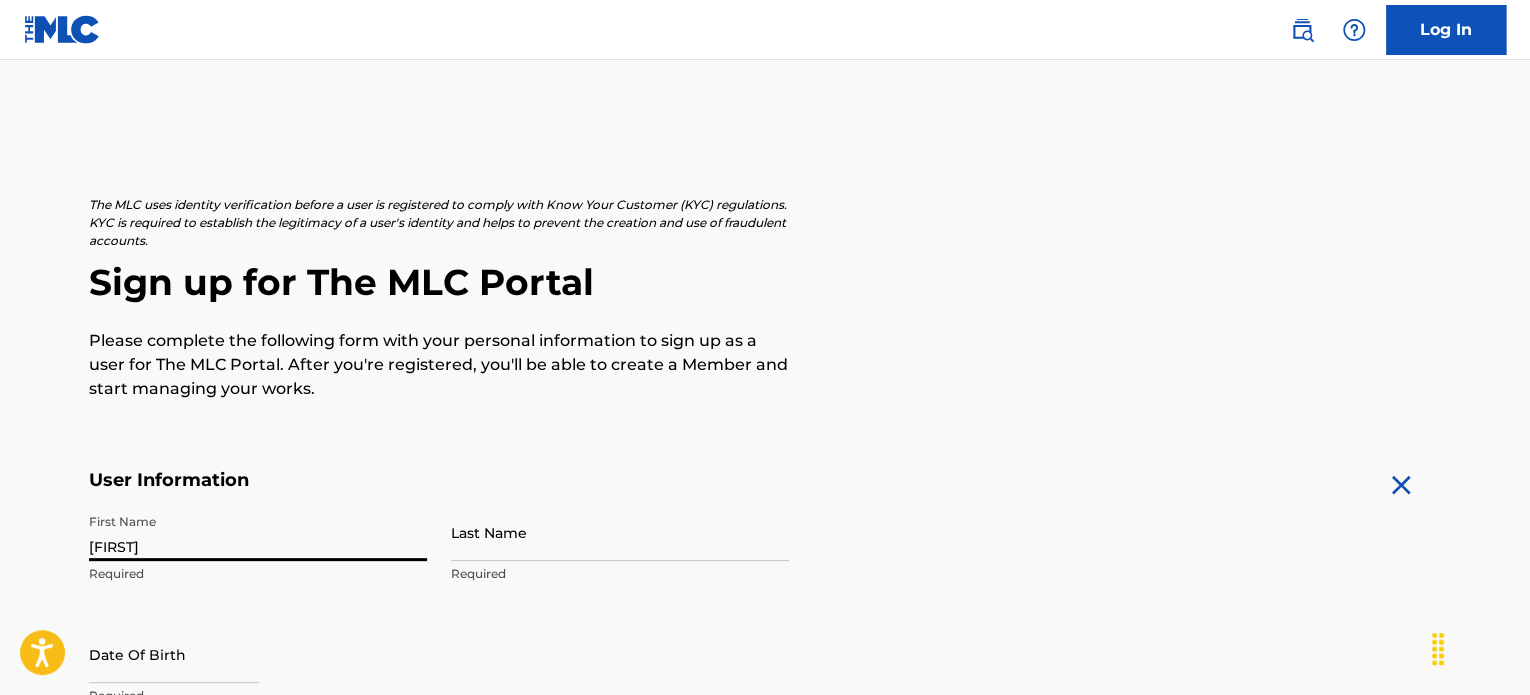 type on "[FIRST]" 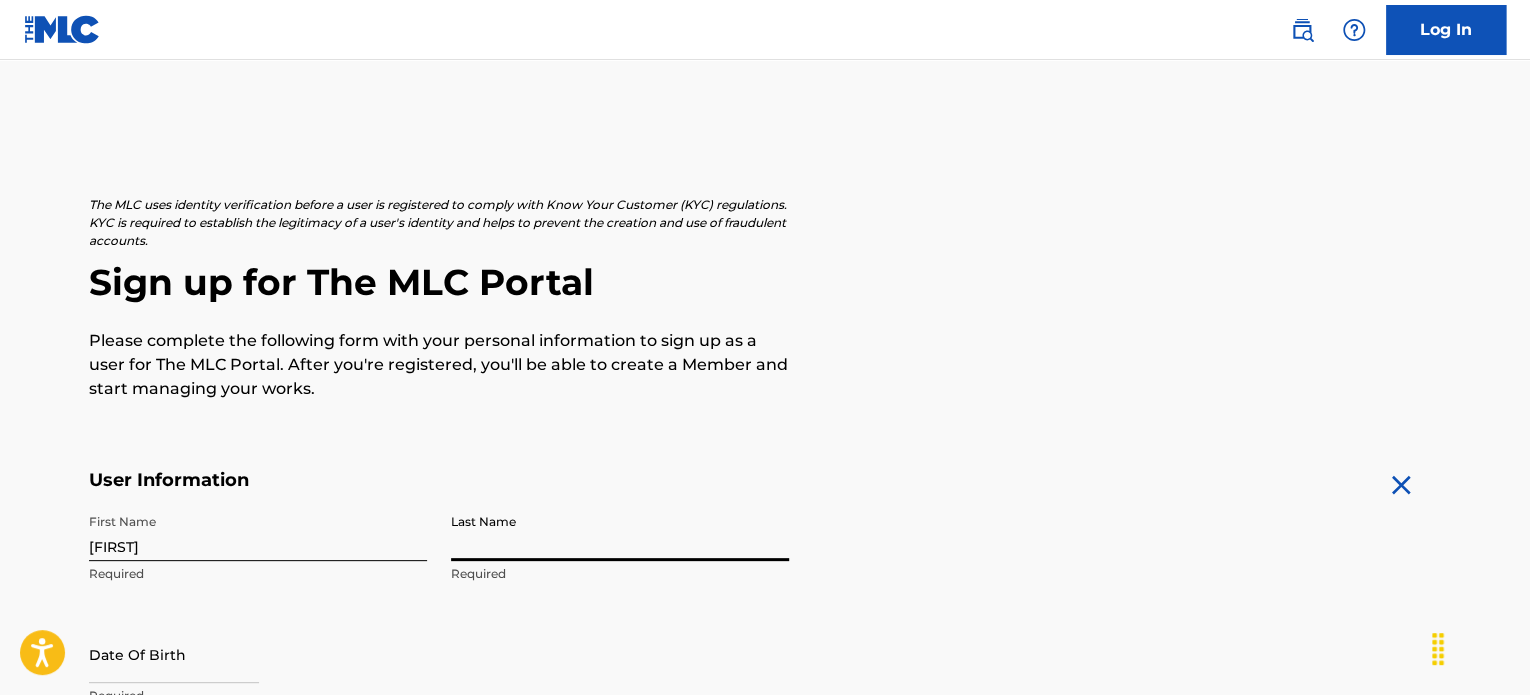 click on "Last Name" at bounding box center (620, 532) 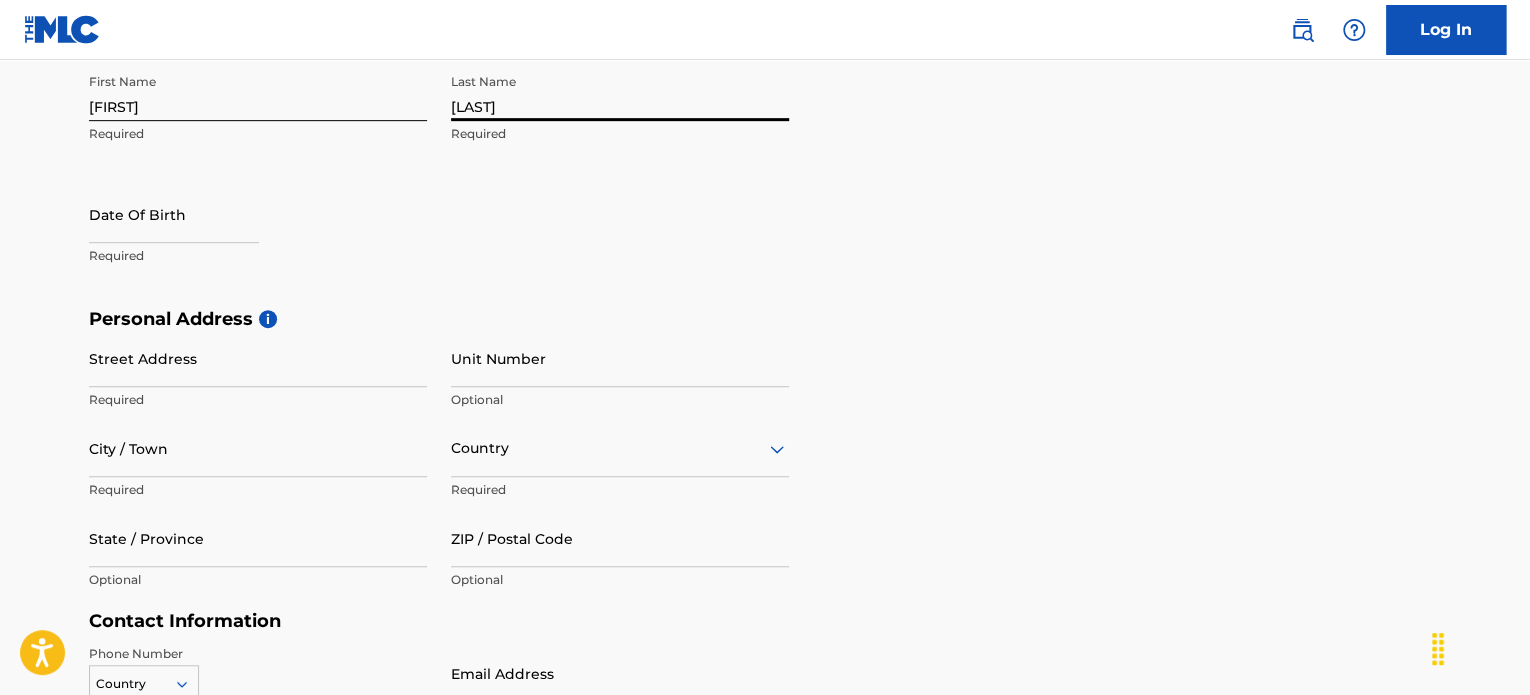 scroll, scrollTop: 444, scrollLeft: 0, axis: vertical 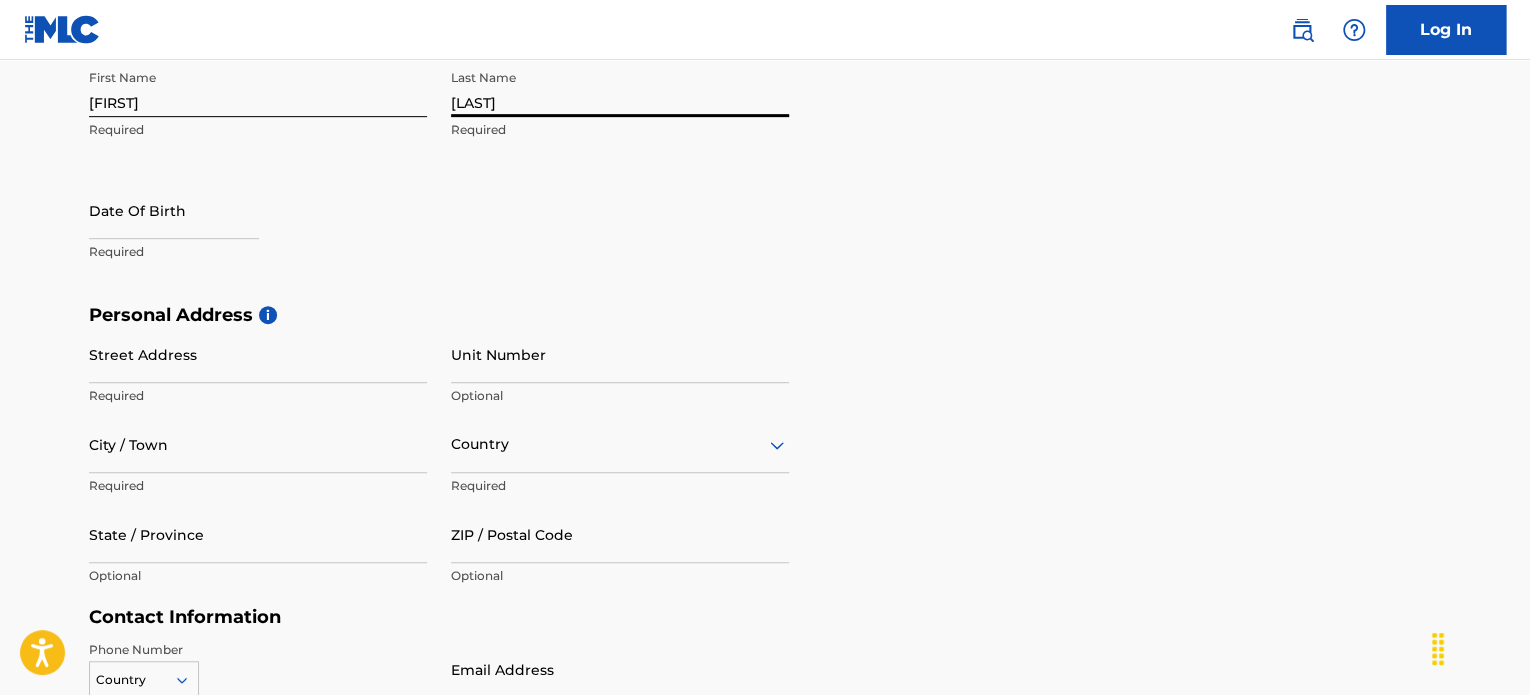 type on "[LAST]" 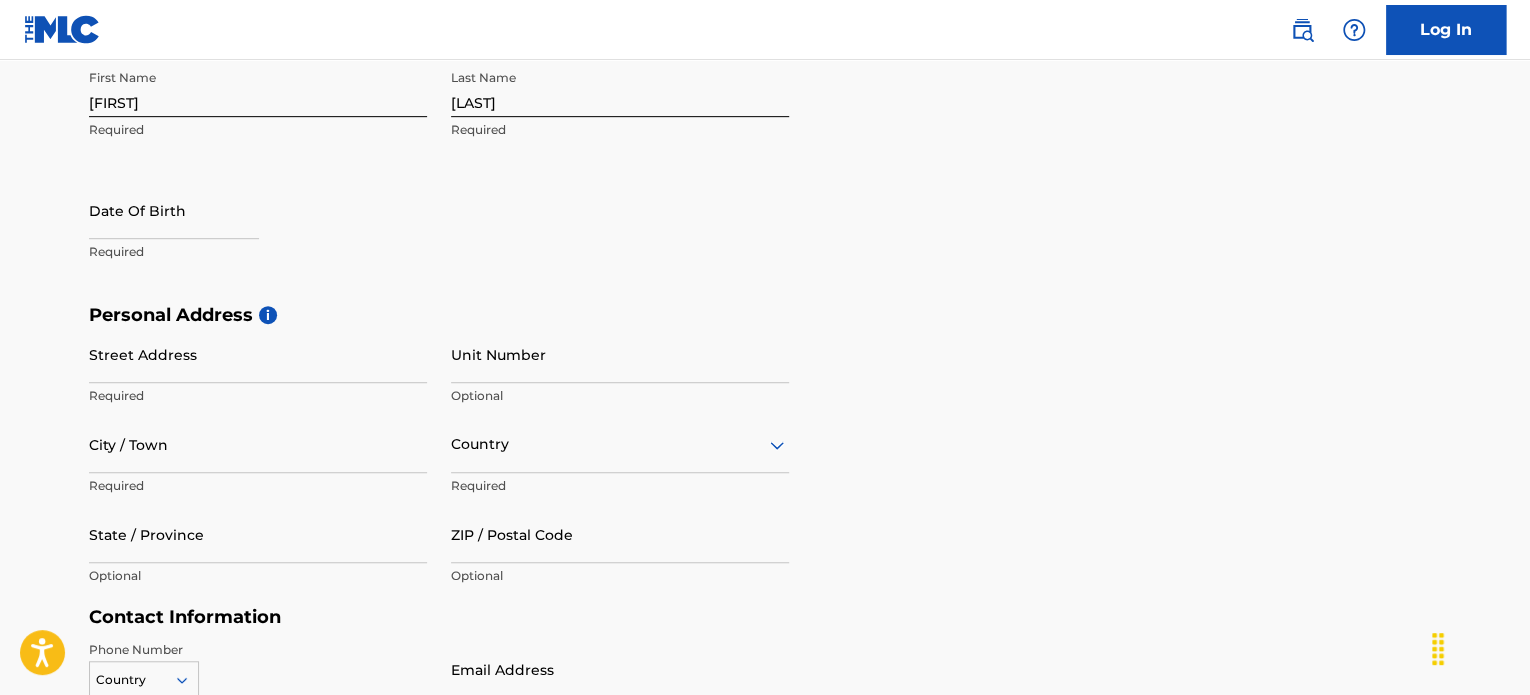 click on "Required" at bounding box center [258, 252] 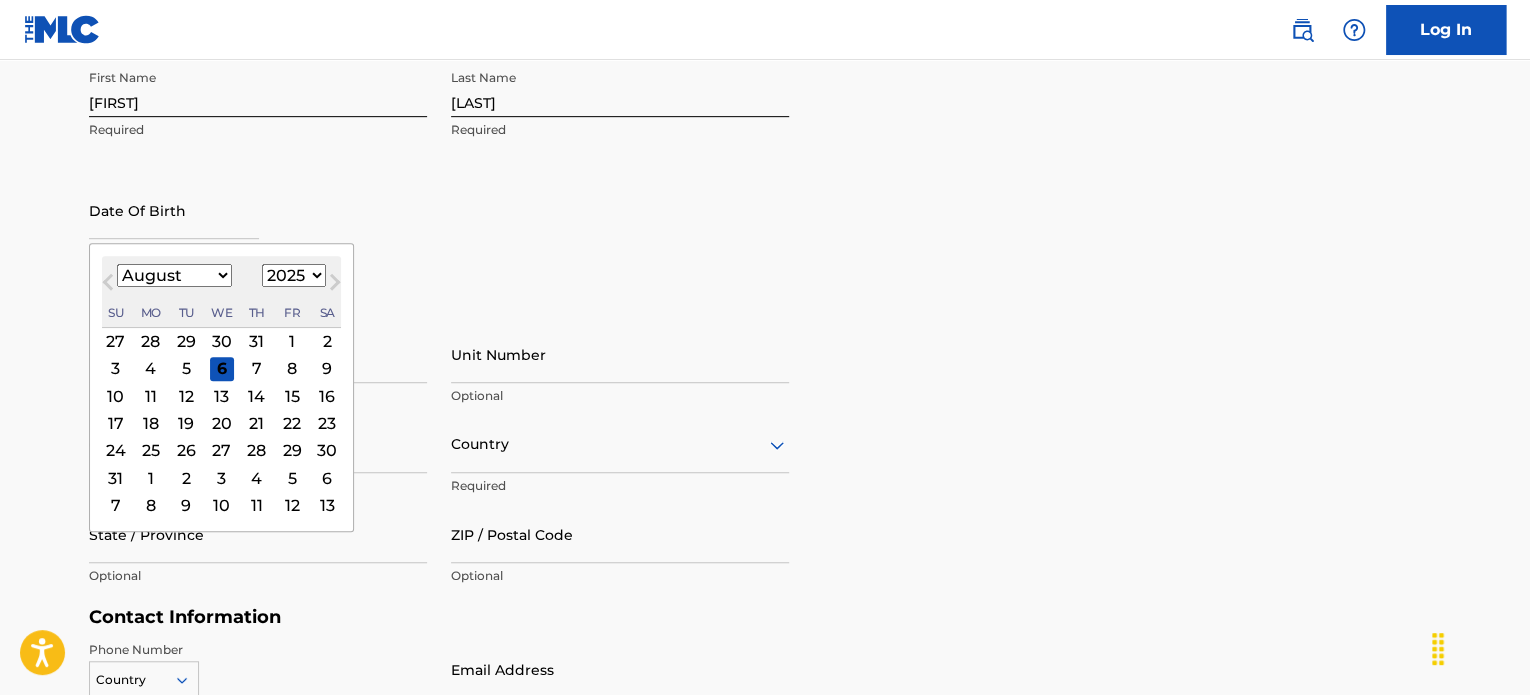 click on "January February March April May June July August September October November December" at bounding box center [174, 275] 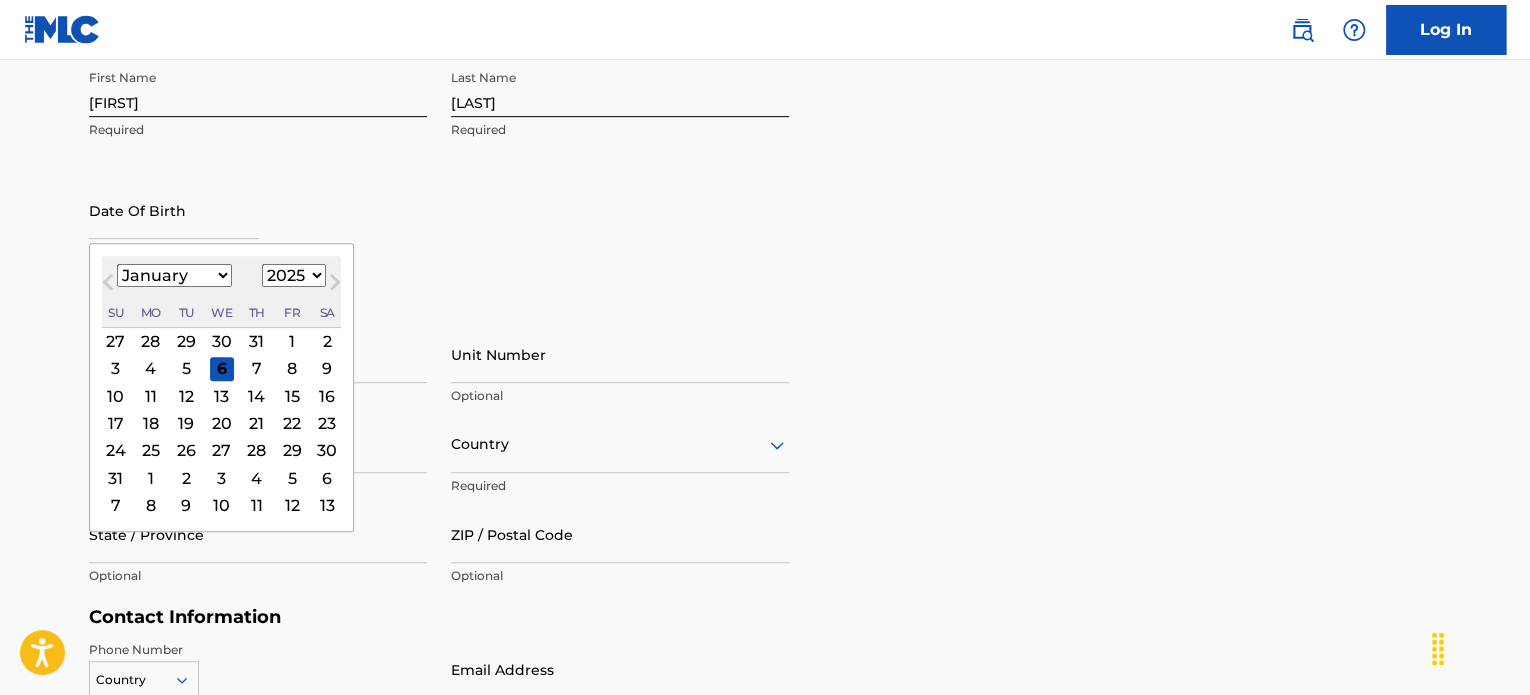 click on "January February March April May June July August September October November December" at bounding box center [174, 275] 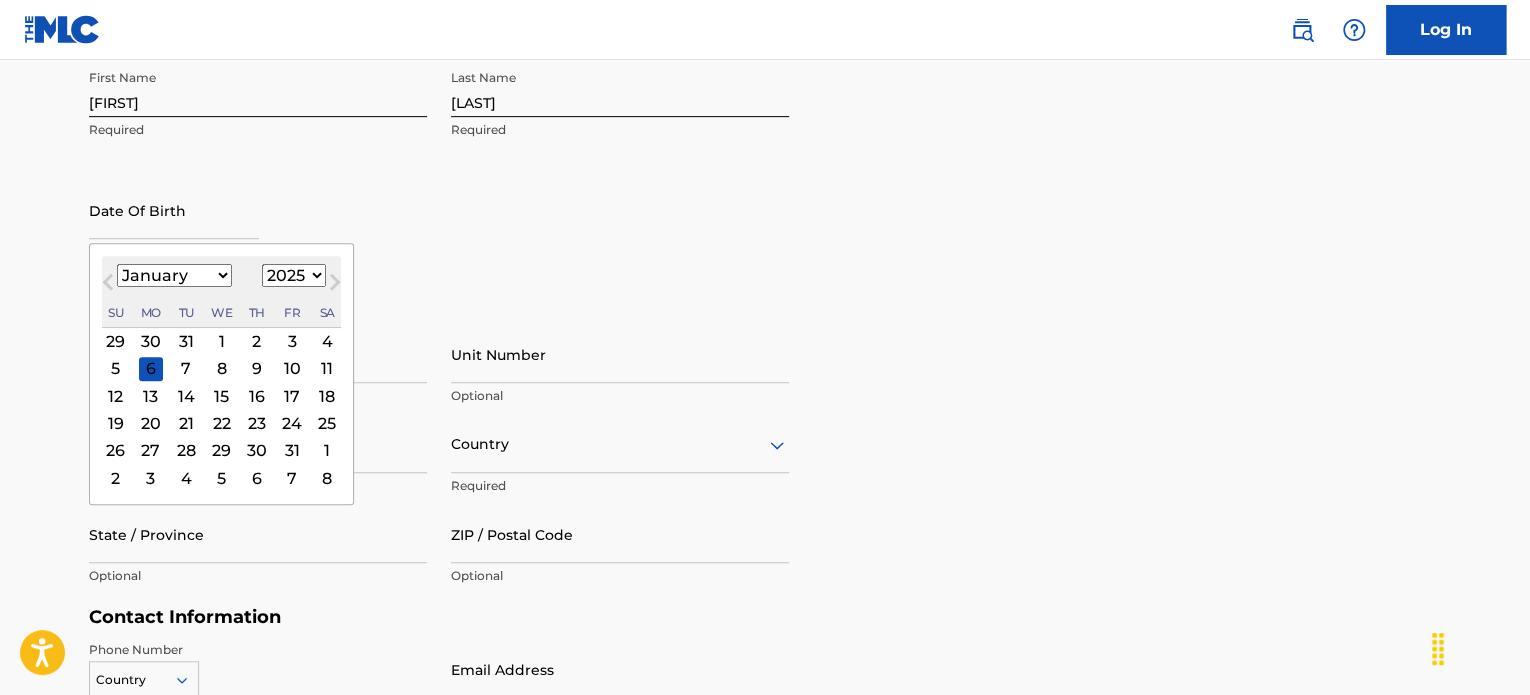 click on "1899 1900 1901 1902 1903 1904 1905 1906 1907 1908 1909 1910 1911 1912 1913 1914 1915 1916 1917 1918 1919 1920 1921 1922 1923 1924 1925 1926 1927 1928 1929 1930 1931 1932 1933 1934 1935 1936 1937 1938 1939 1940 1941 1942 1943 1944 1945 1946 1947 1948 1949 1950 1951 1952 1953 1954 1955 1956 1957 1958 1959 1960 1961 1962 1963 1964 1965 1966 1967 1968 1969 1970 1971 1972 1973 1974 1975 1976 1977 1978 1979 1980 1981 1982 1983 1984 1985 1986 1987 1988 1989 1990 1991 1992 1993 1994 1995 1996 1997 1998 1999 2000 2001 2002 2003 2004 2005 2006 2007 2008 2009 2010 2011 2012 2013 2014 2015 2016 2017 2018 2019 2020 2021 2022 2023 2024 2025 2026 2027 2028 2029 2030 2031 2032 2033 2034 2035 2036 2037 2038 2039 2040 2041 2042 2043 2044 2045 2046 2047 2048 2049 2050 2051 2052 2053 2054 2055 2056 2057 2058 2059 2060 2061 2062 2063 2064 2065 2066 2067 2068 2069 2070 2071 2072 2073 2074 2075 2076 2077 2078 2079 2080 2081 2082 2083 2084 2085 2086 2087 2088 2089 2090 2091 2092 2093 2094 2095 2096 2097 2098 2099 2100" at bounding box center [294, 275] 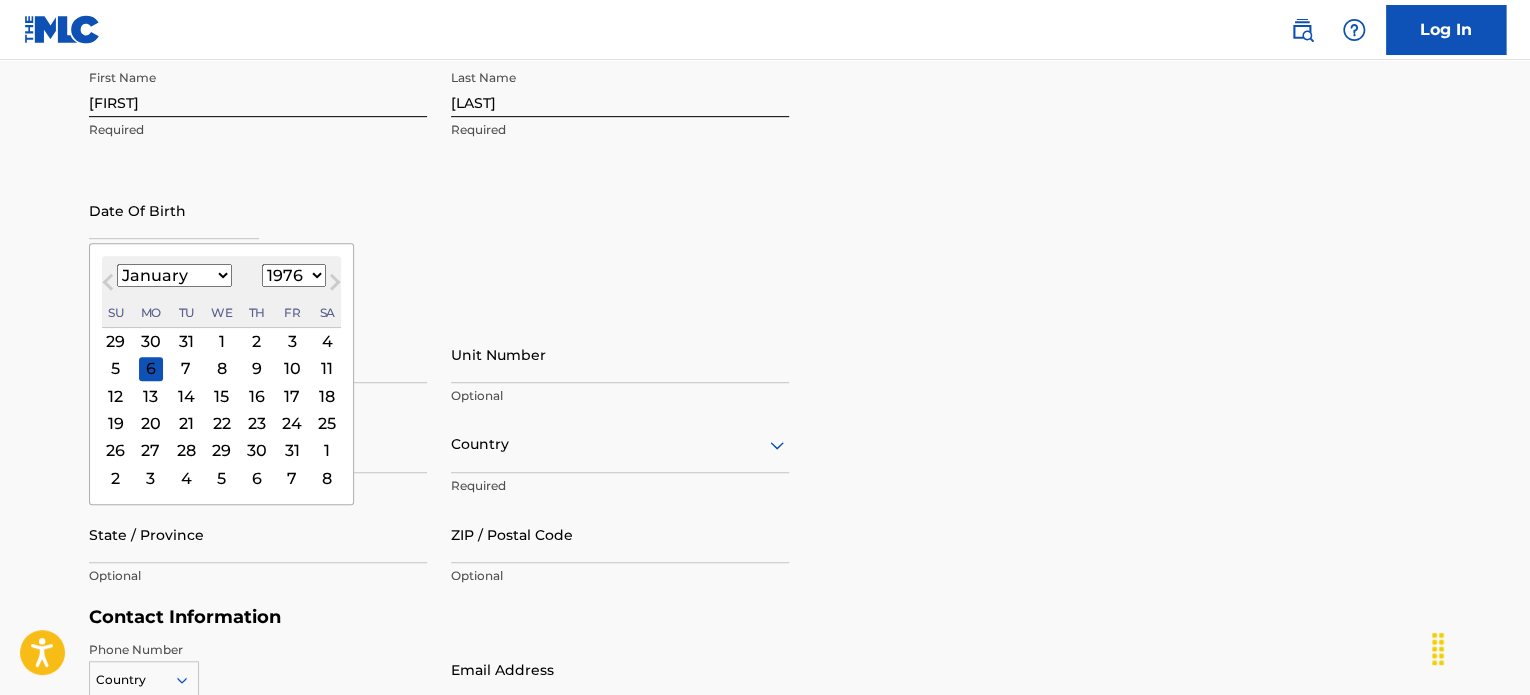 click on "1899 1900 1901 1902 1903 1904 1905 1906 1907 1908 1909 1910 1911 1912 1913 1914 1915 1916 1917 1918 1919 1920 1921 1922 1923 1924 1925 1926 1927 1928 1929 1930 1931 1932 1933 1934 1935 1936 1937 1938 1939 1940 1941 1942 1943 1944 1945 1946 1947 1948 1949 1950 1951 1952 1953 1954 1955 1956 1957 1958 1959 1960 1961 1962 1963 1964 1965 1966 1967 1968 1969 1970 1971 1972 1973 1974 1975 1976 1977 1978 1979 1980 1981 1982 1983 1984 1985 1986 1987 1988 1989 1990 1991 1992 1993 1994 1995 1996 1997 1998 1999 2000 2001 2002 2003 2004 2005 2006 2007 2008 2009 2010 2011 2012 2013 2014 2015 2016 2017 2018 2019 2020 2021 2022 2023 2024 2025 2026 2027 2028 2029 2030 2031 2032 2033 2034 2035 2036 2037 2038 2039 2040 2041 2042 2043 2044 2045 2046 2047 2048 2049 2050 2051 2052 2053 2054 2055 2056 2057 2058 2059 2060 2061 2062 2063 2064 2065 2066 2067 2068 2069 2070 2071 2072 2073 2074 2075 2076 2077 2078 2079 2080 2081 2082 2083 2084 2085 2086 2087 2088 2089 2090 2091 2092 2093 2094 2095 2096 2097 2098 2099 2100" at bounding box center (294, 275) 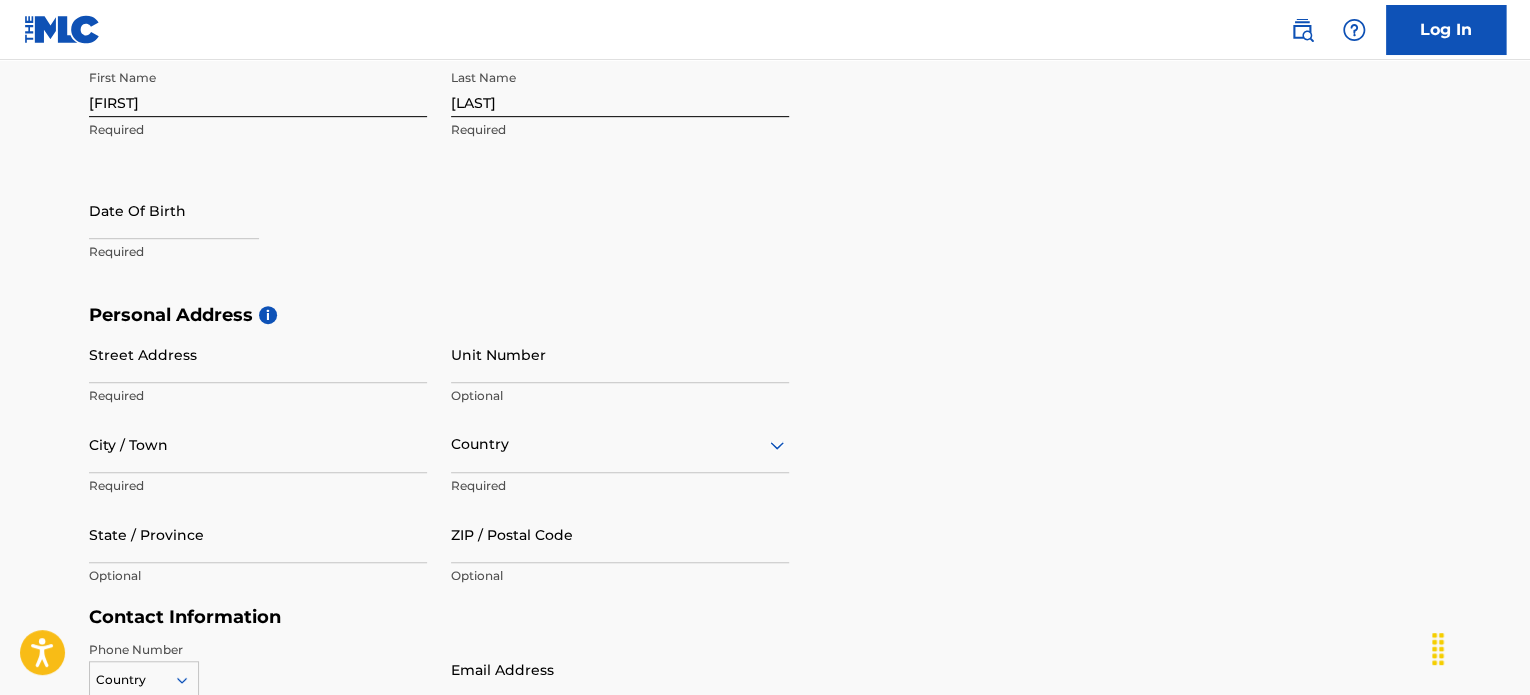 click on "Street Address" at bounding box center [258, 354] 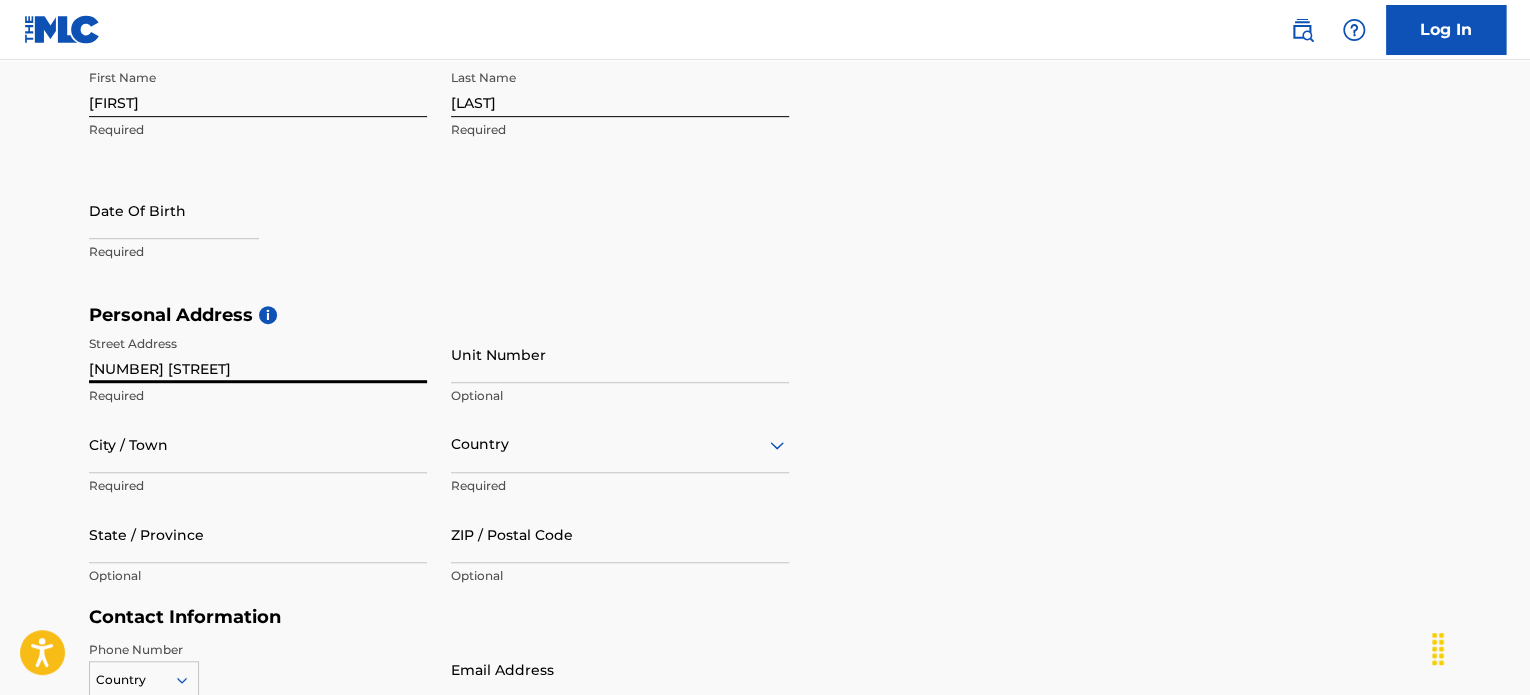 type on "[NUMBER] [STREET]" 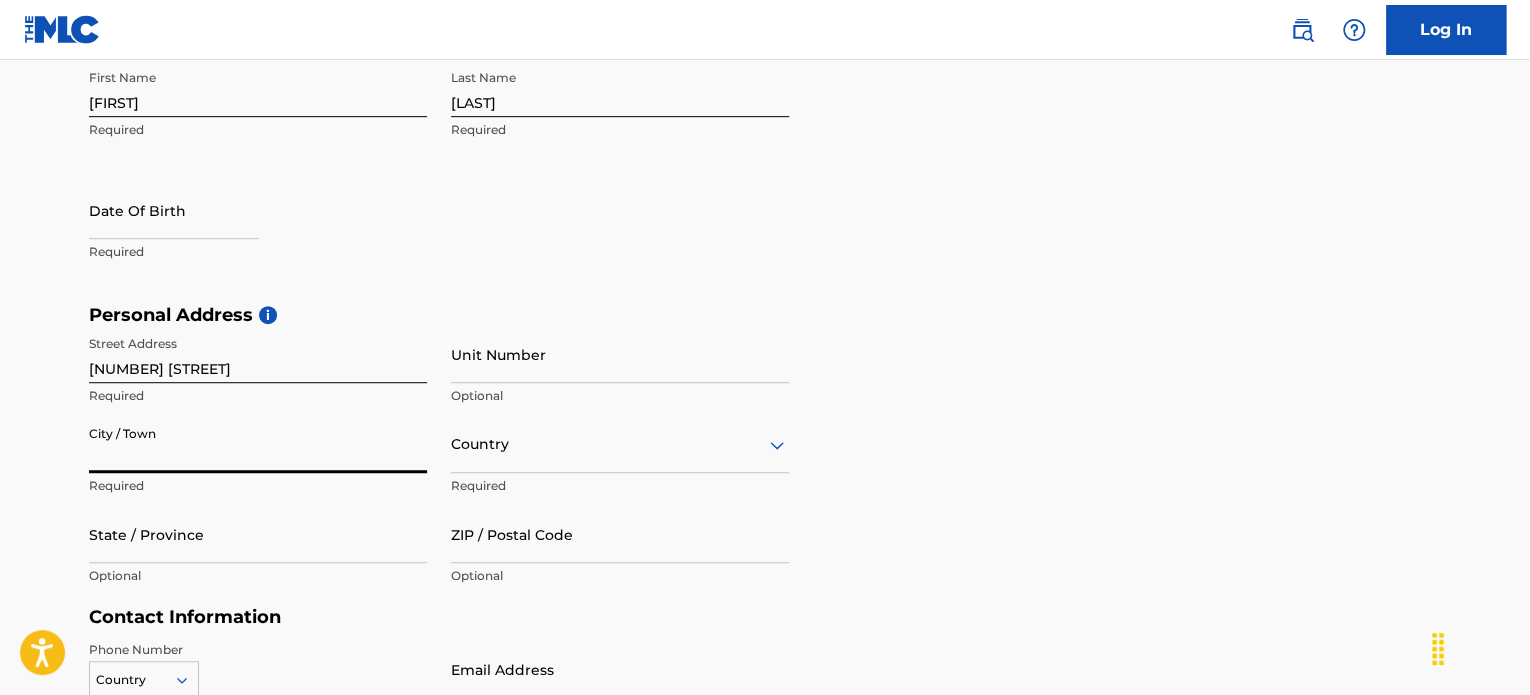 click on "City / Town" at bounding box center (258, 444) 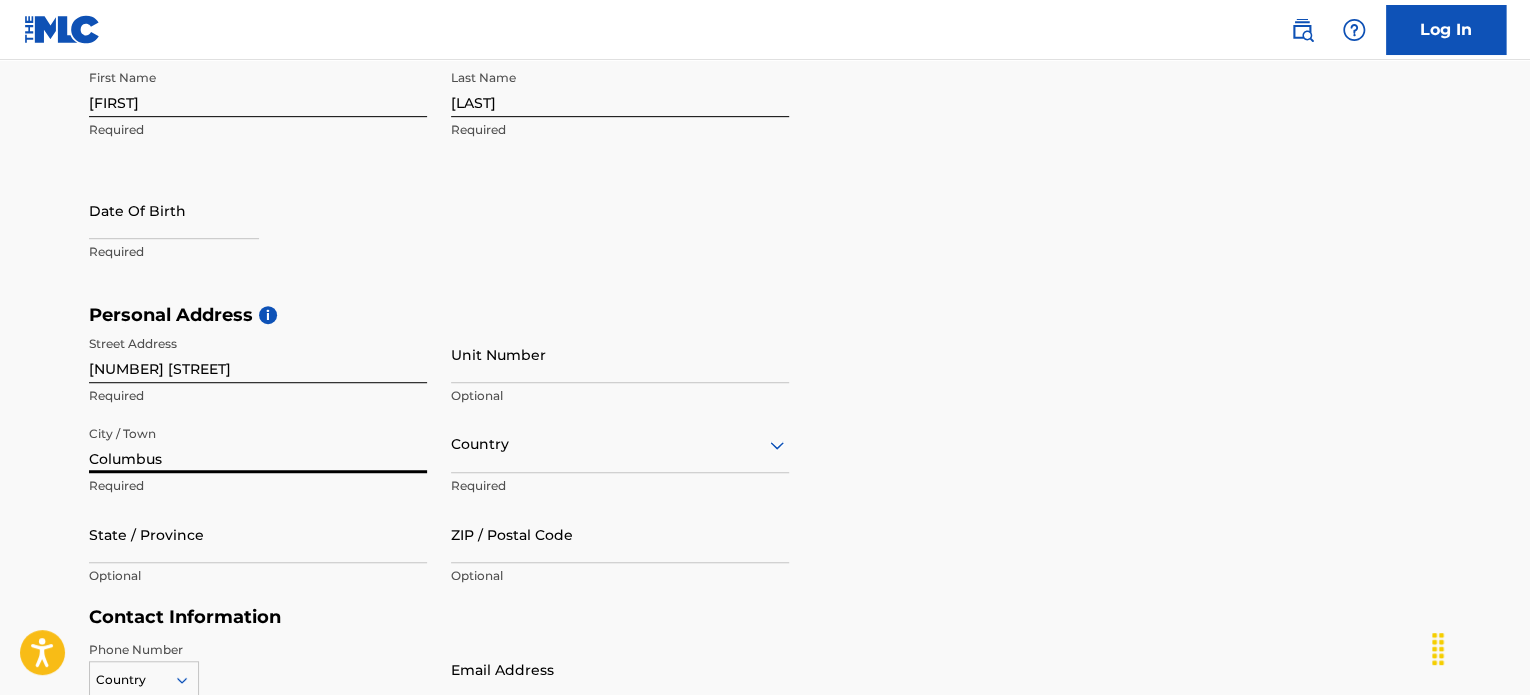 type on "Columbus" 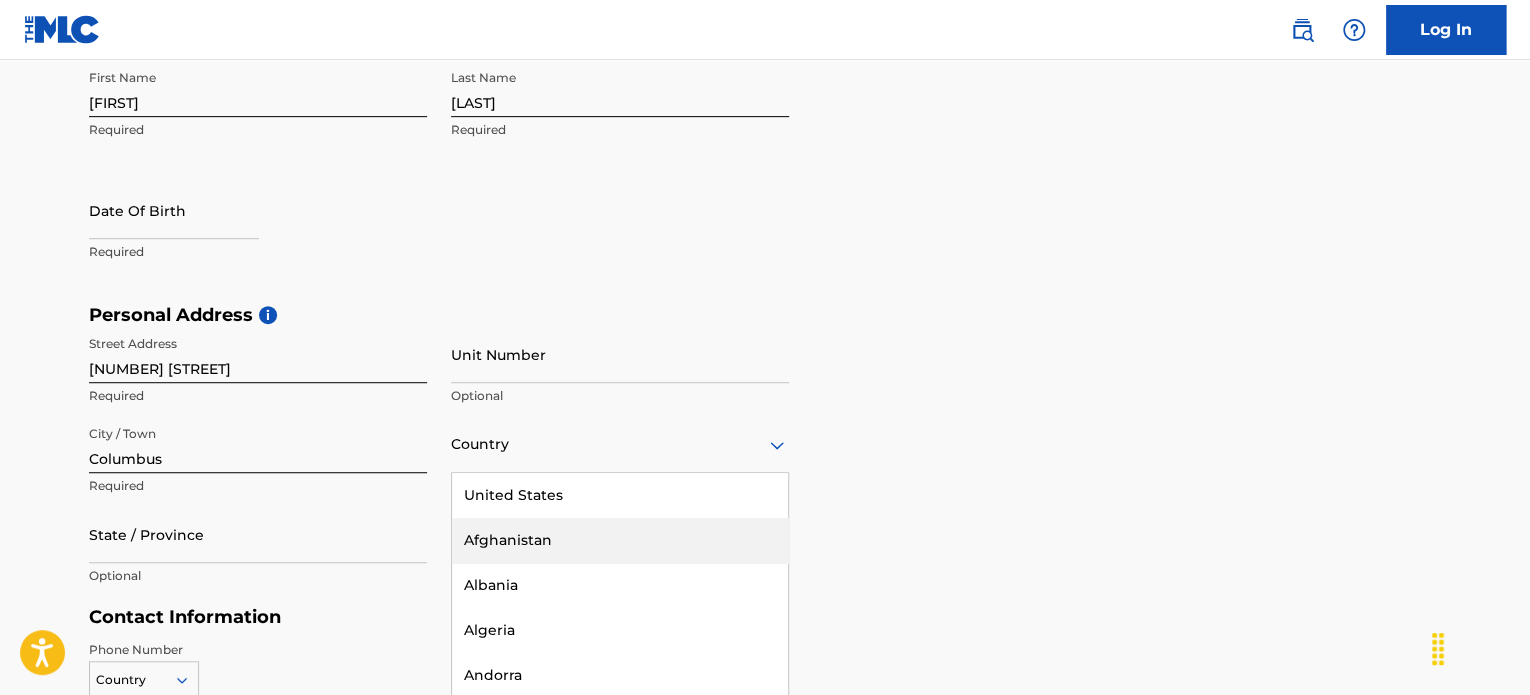 scroll, scrollTop: 523, scrollLeft: 0, axis: vertical 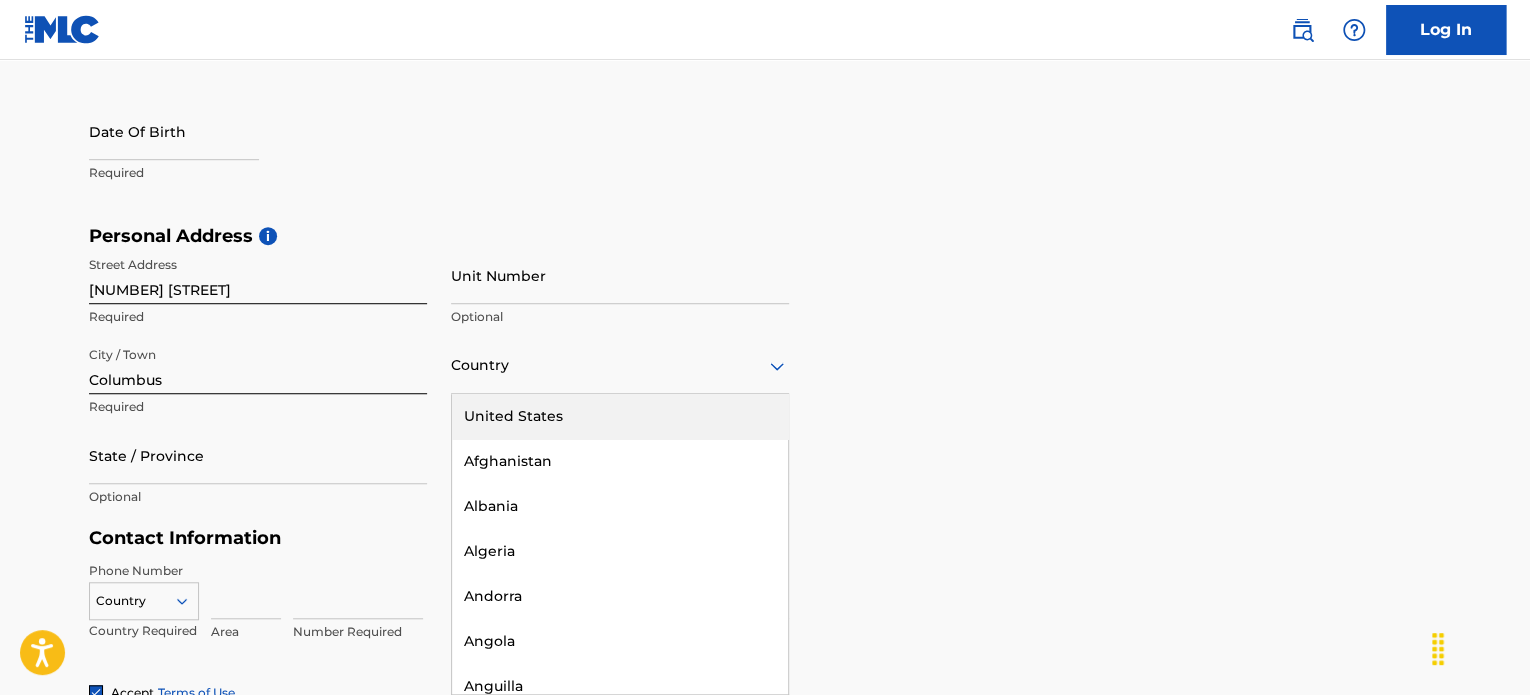 click on "United States" at bounding box center (620, 416) 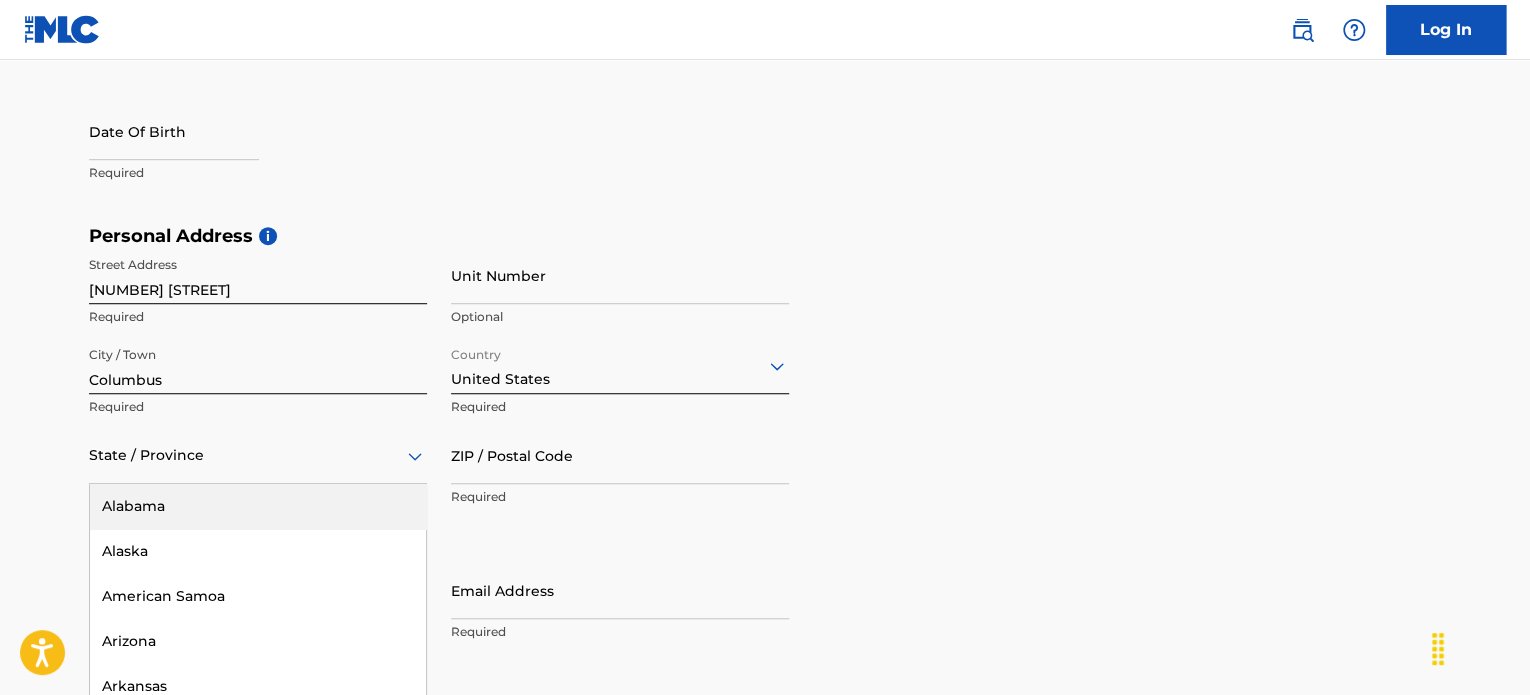 scroll, scrollTop: 612, scrollLeft: 0, axis: vertical 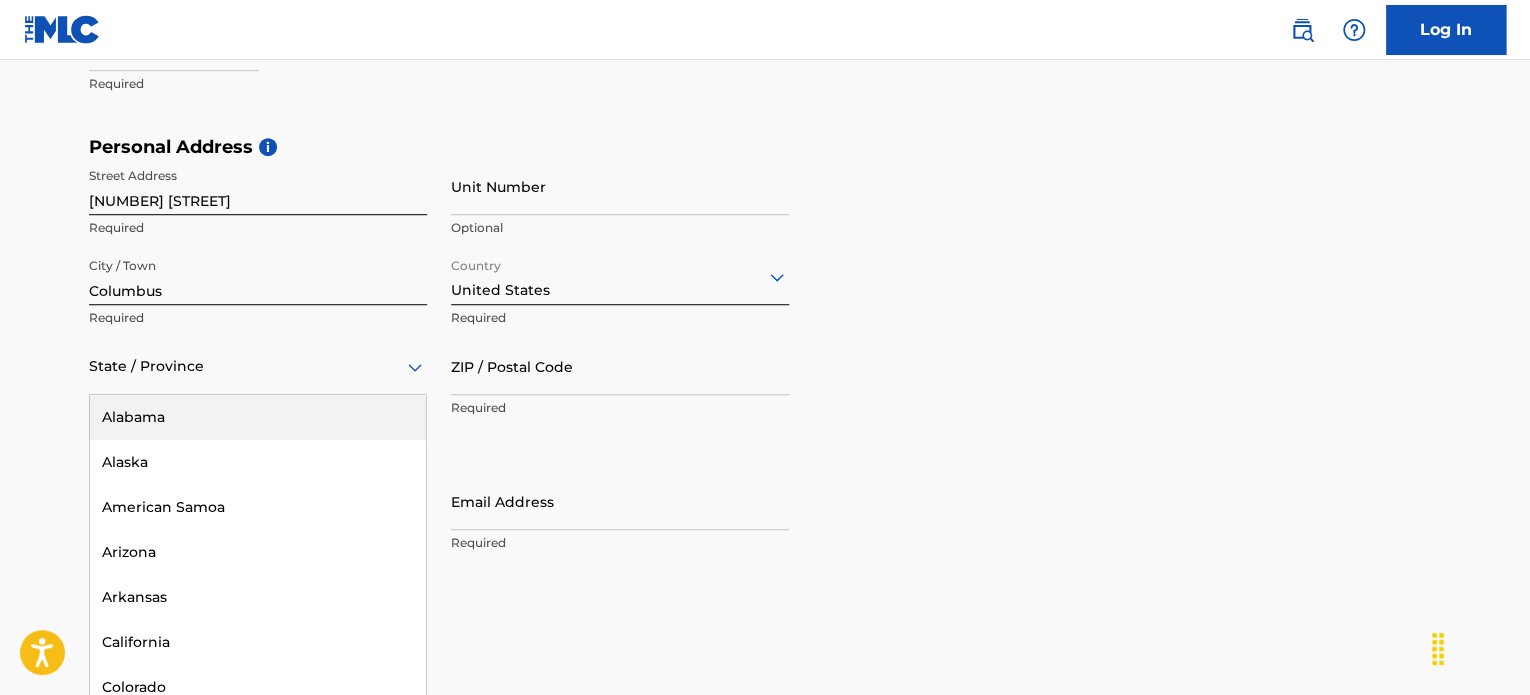 click on "57 results available. Use Up and Down to choose options, press Enter to select the currently focused option, press Escape to exit the menu, press Tab to select the option and exit the menu. State / Province Alabama Alaska American Samoa Arizona Arkansas California Colorado Connecticut Delaware District of Columbia Florida Georgia Guam Hawaii Idaho Illinois Indiana Iowa Kansas Kentucky Louisiana Maine Maryland Massachusetts Michigan Minnesota Mississippi Missouri Montana Nebraska Nevada New Hampshire New Jersey New Mexico New York North Carolina North Dakota Northern Mariana Islands Ohio Oklahoma Oregon Pennsylvania Puerto Rico Puerto Rico Rhode Island South Carolina South Dakota Tennessee Texas Utah Vermont Virgin Islands, U.S. Virginia Washington West Virginia Wisconsin Wyoming" at bounding box center (258, 366) 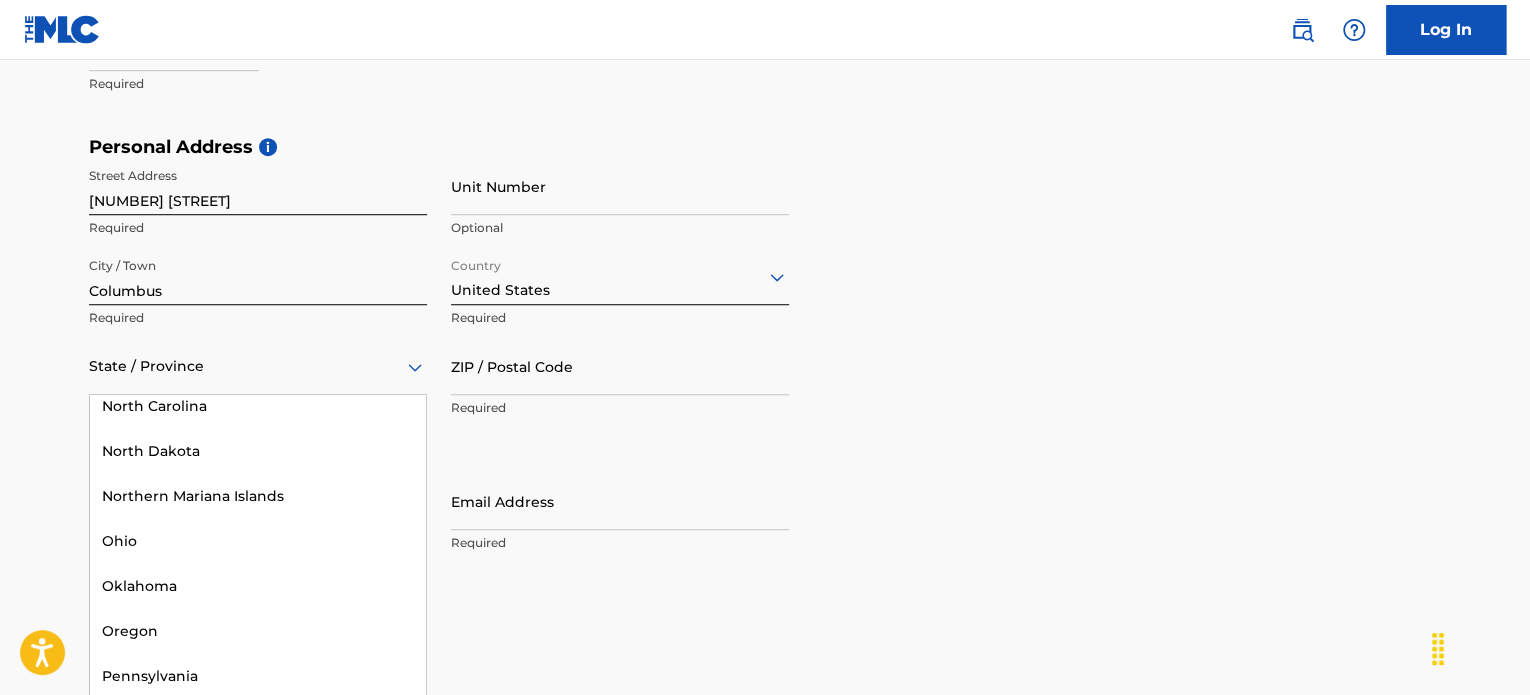 scroll, scrollTop: 1590, scrollLeft: 0, axis: vertical 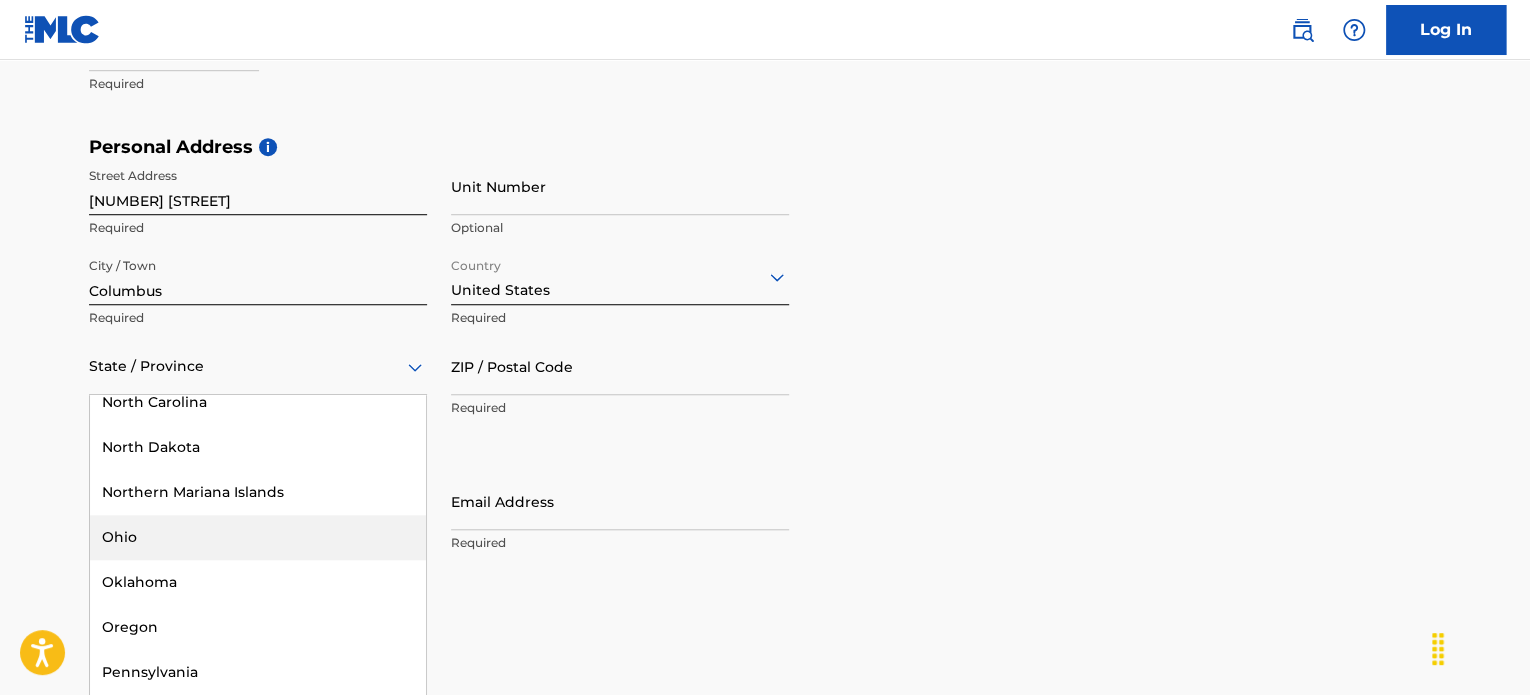 click on "Ohio" at bounding box center (258, 537) 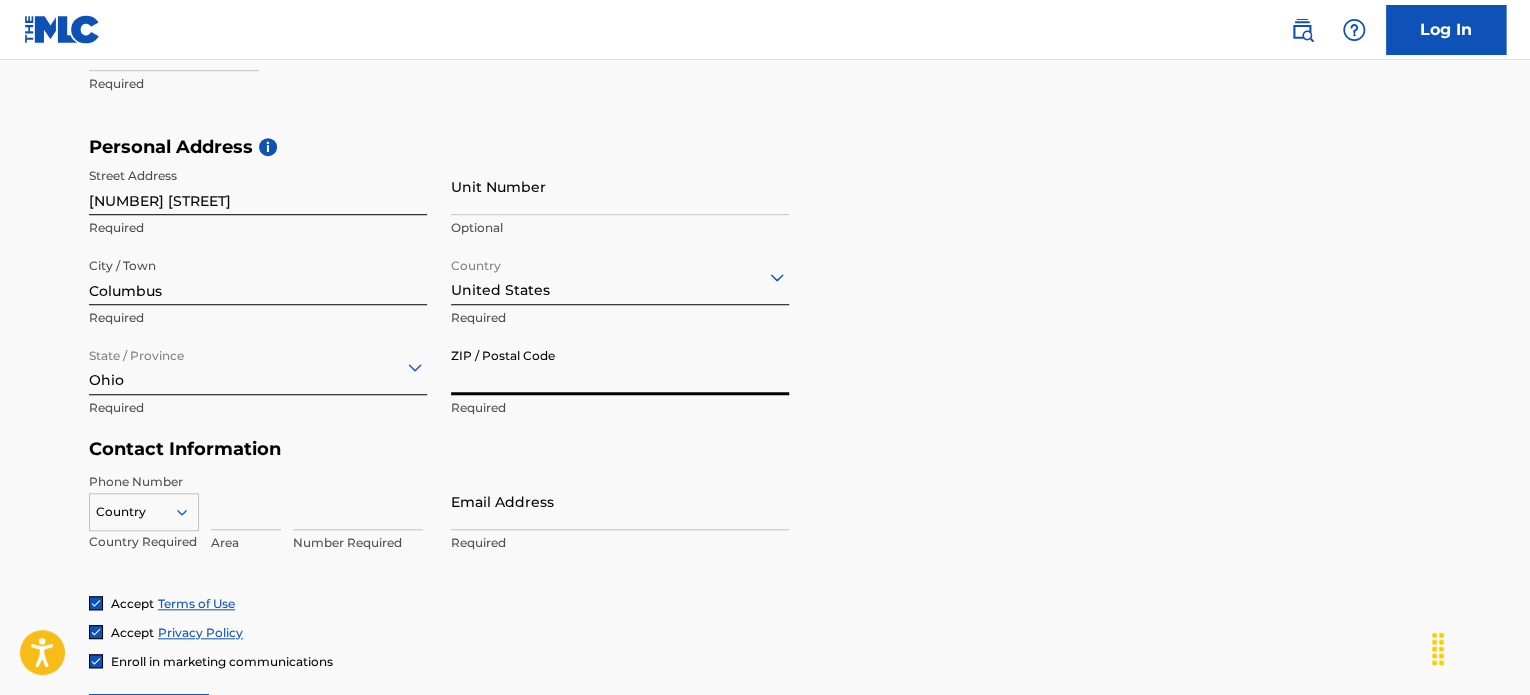 click on "ZIP / Postal Code" at bounding box center (620, 366) 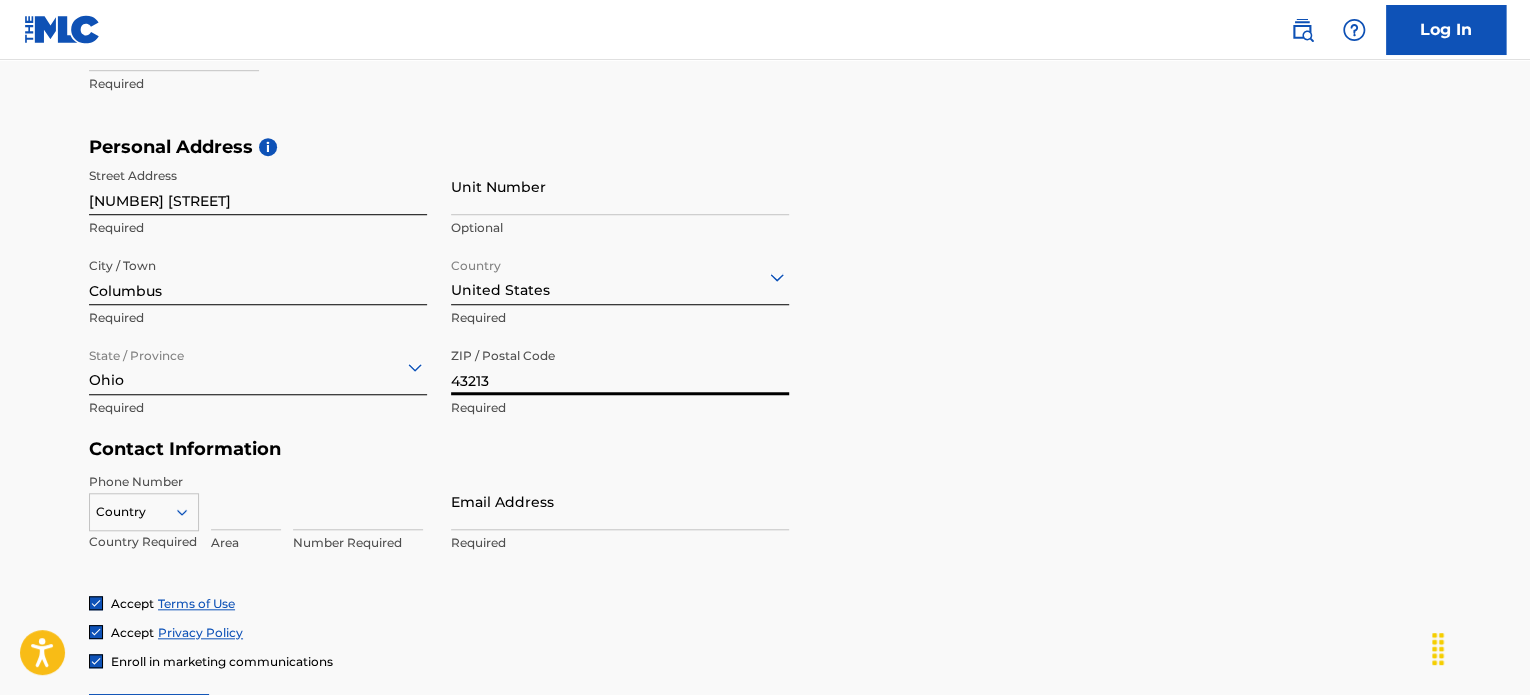 type on "43213" 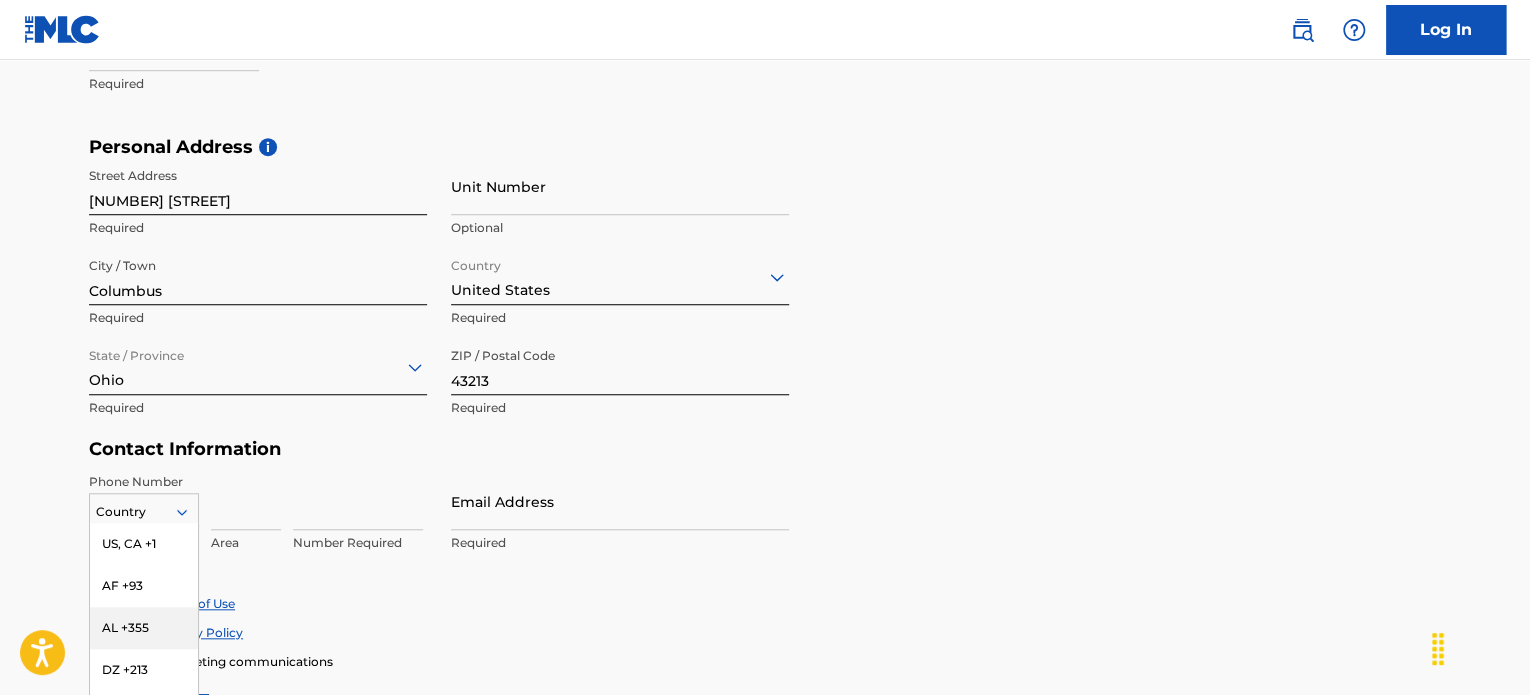 scroll, scrollTop: 740, scrollLeft: 0, axis: vertical 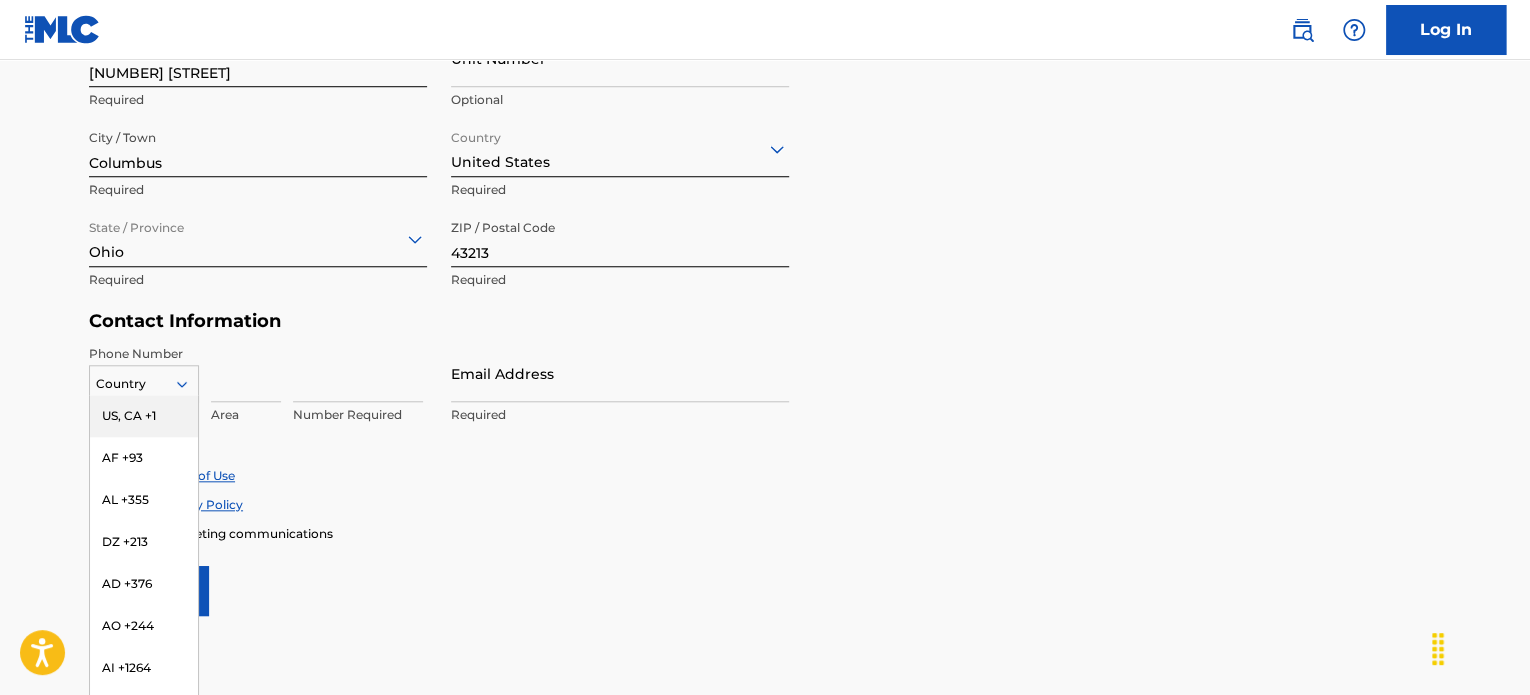 click on "US, CA +1" at bounding box center (144, 416) 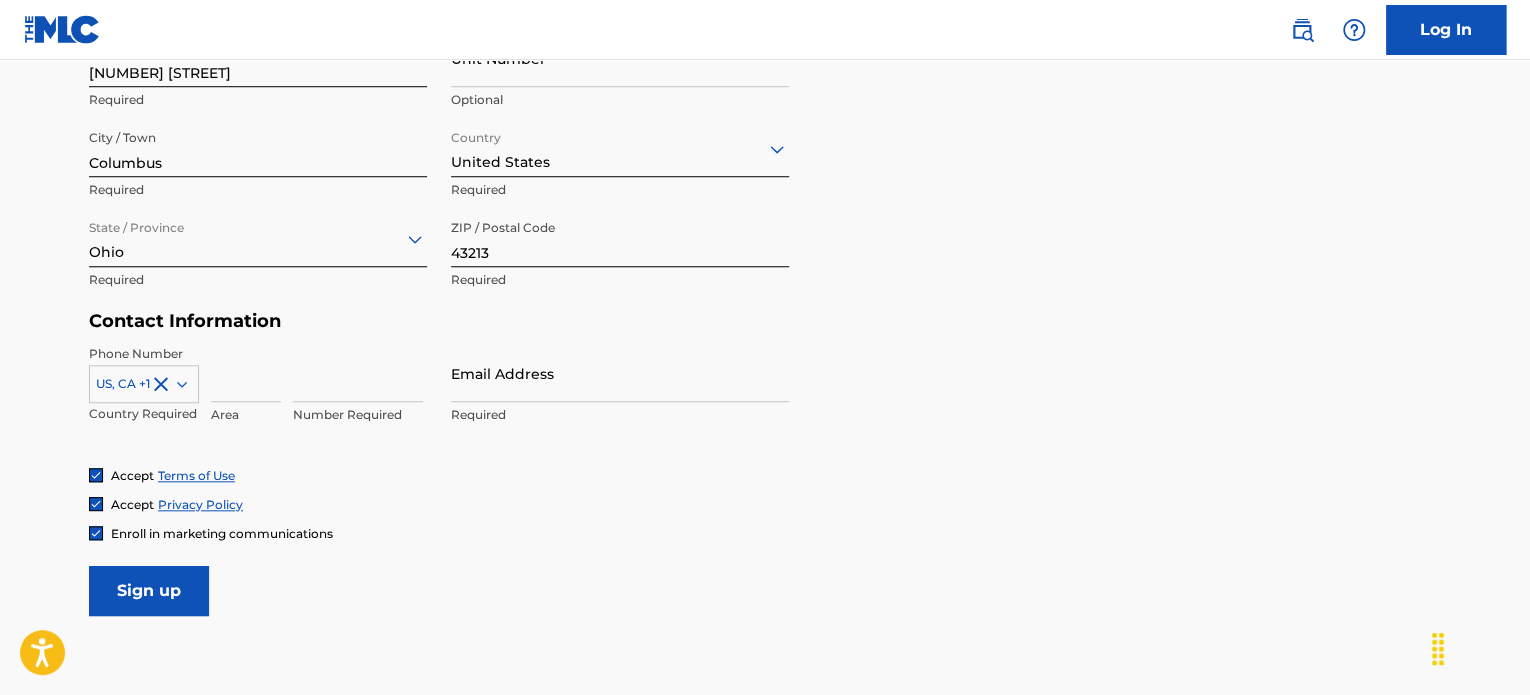 click at bounding box center [246, 373] 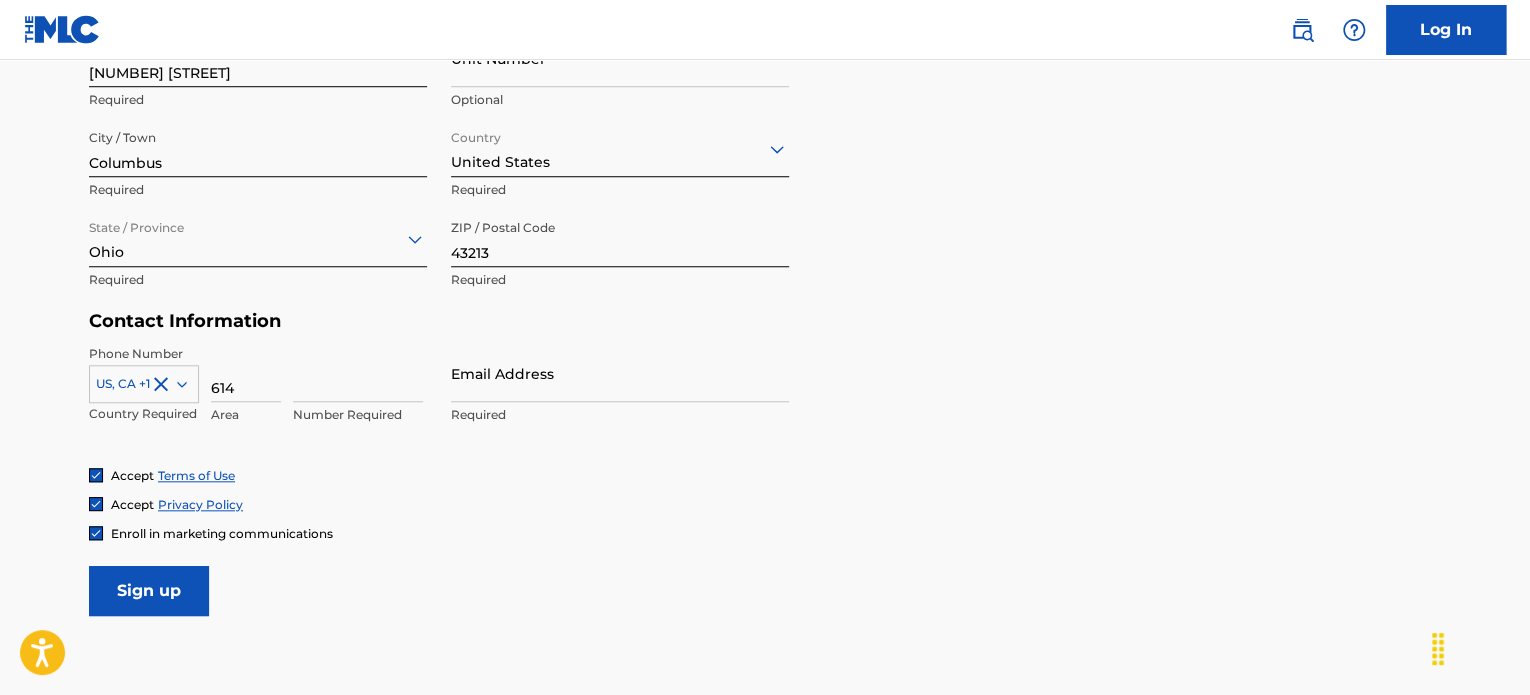 type on "614" 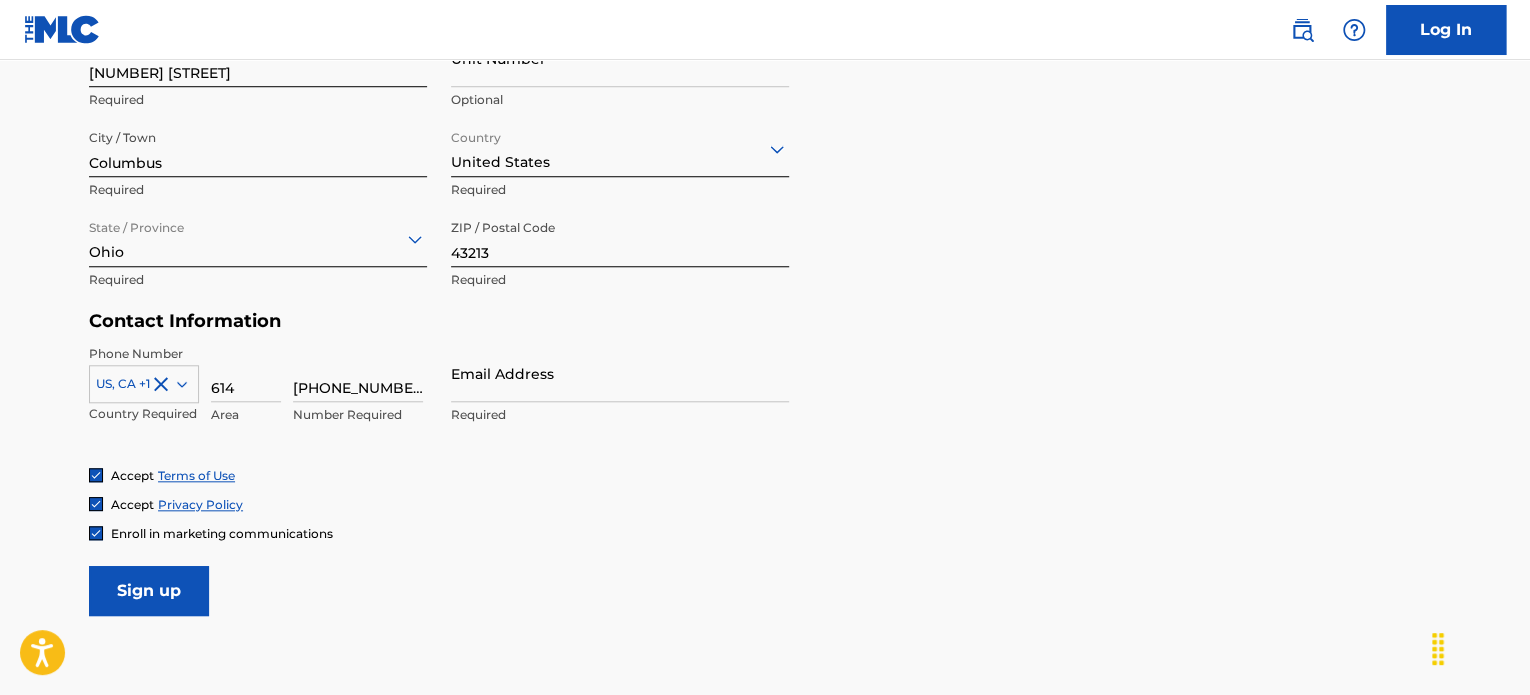 type on "[PHONE_NUMBER]" 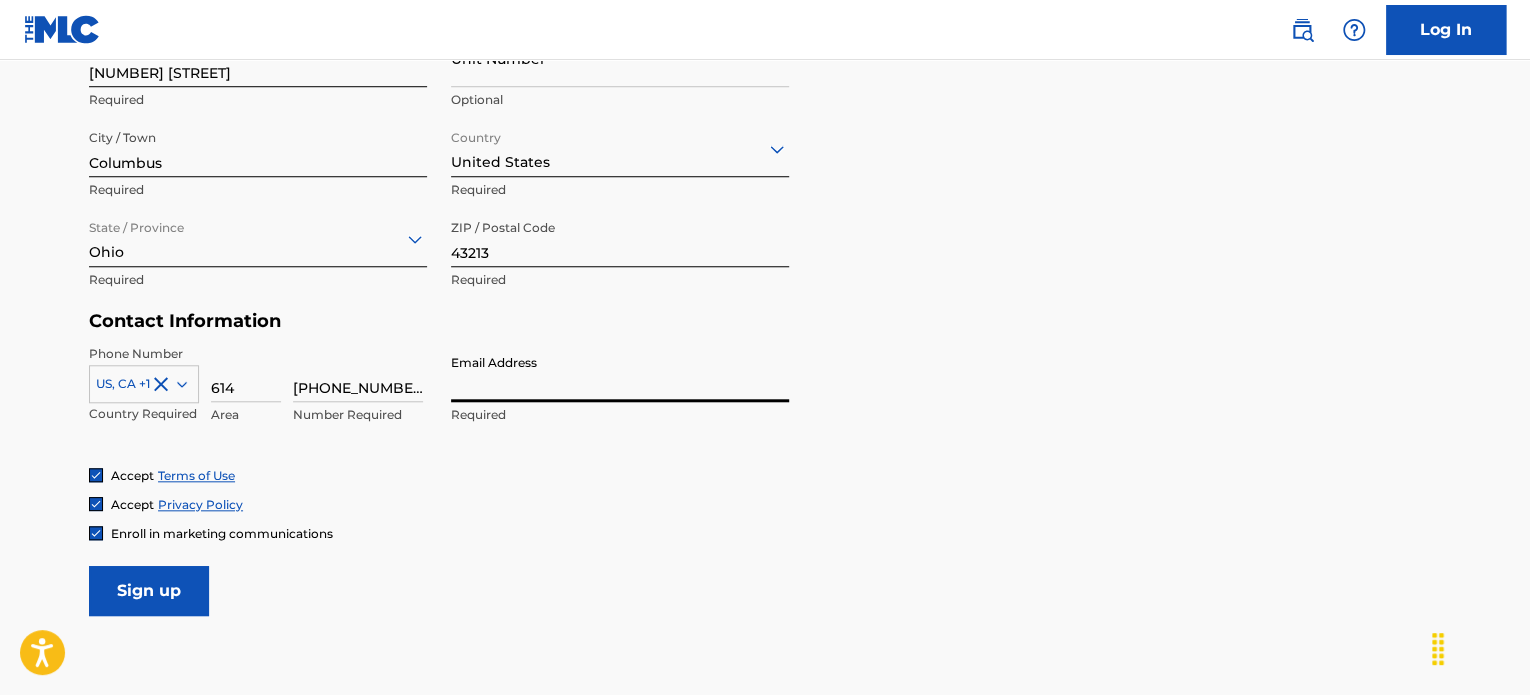 click on "Email Address" at bounding box center [620, 373] 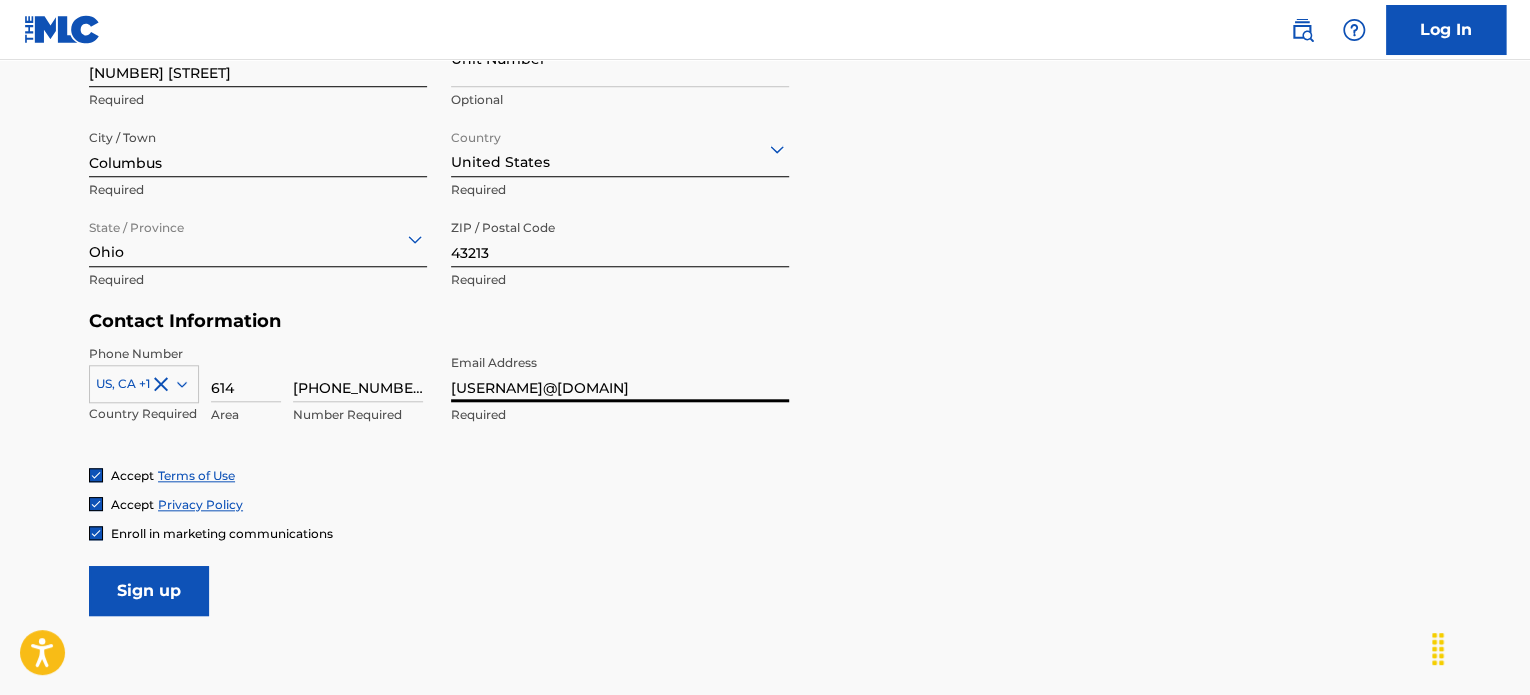 type on "[USERNAME]@[DOMAIN]" 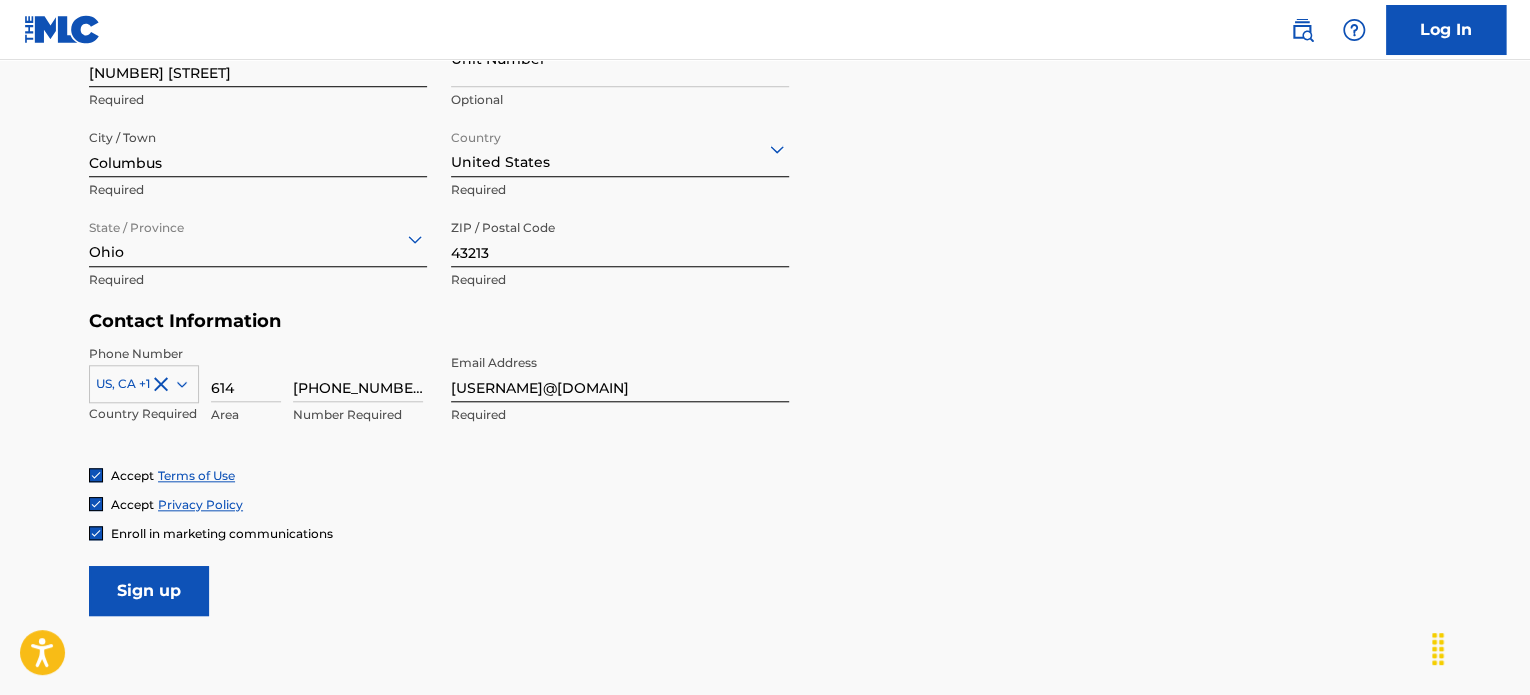 click on "Sign up" at bounding box center [149, 591] 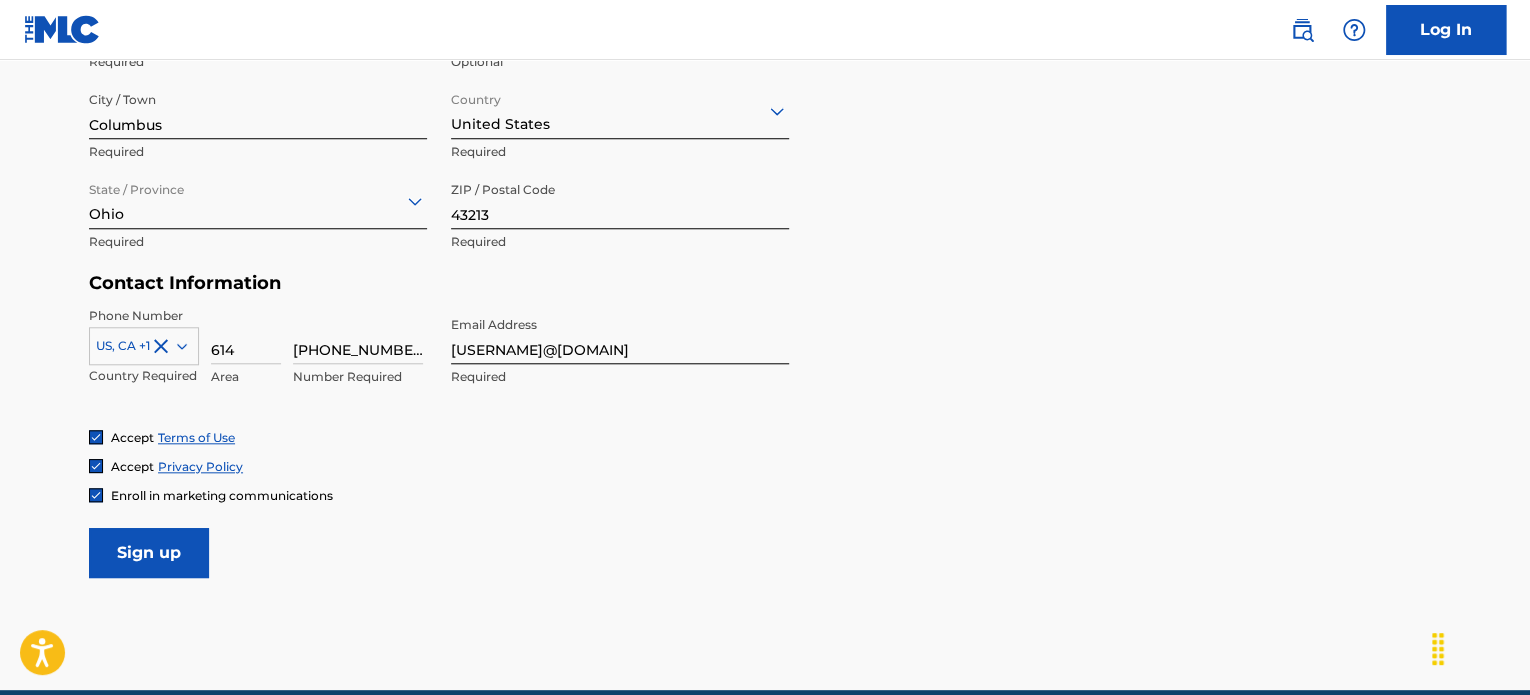 scroll, scrollTop: 776, scrollLeft: 0, axis: vertical 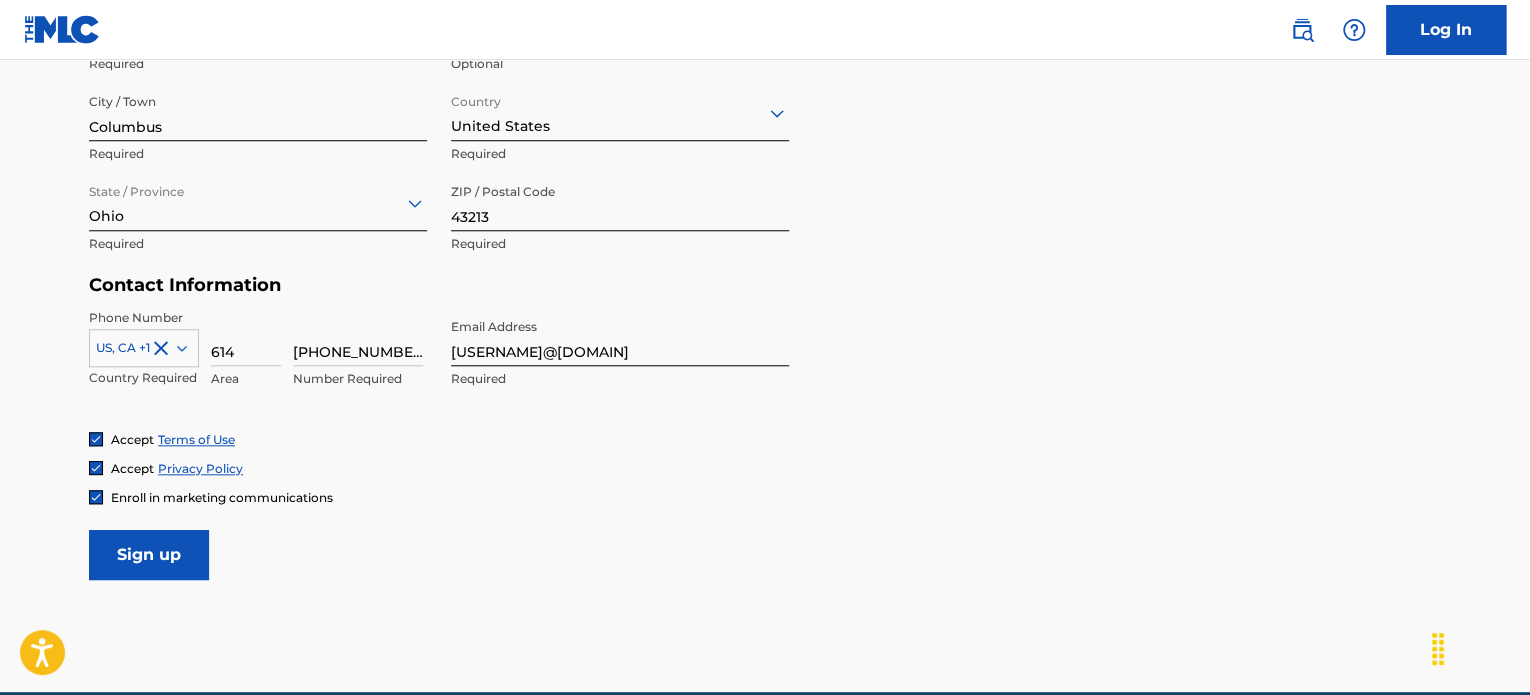 click on "Sign up" at bounding box center (149, 555) 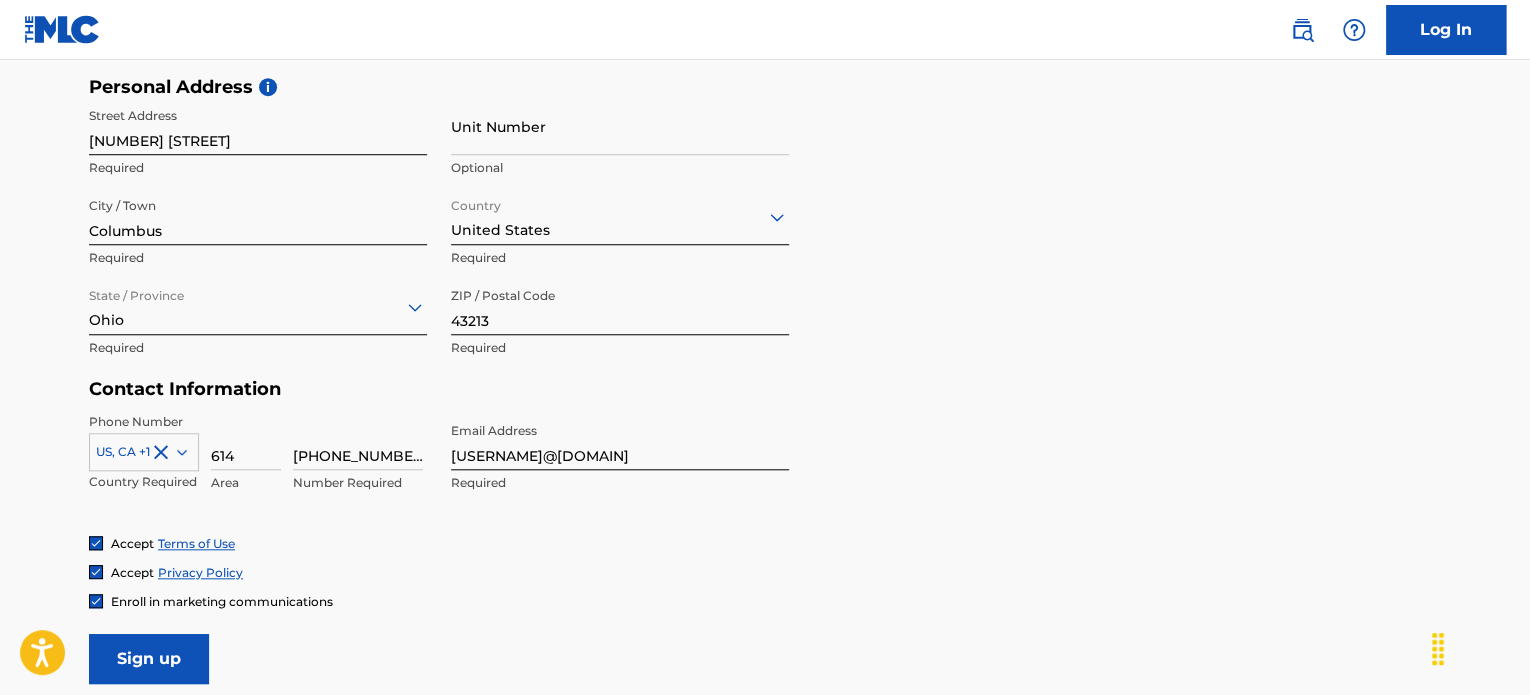 scroll, scrollTop: 868, scrollLeft: 0, axis: vertical 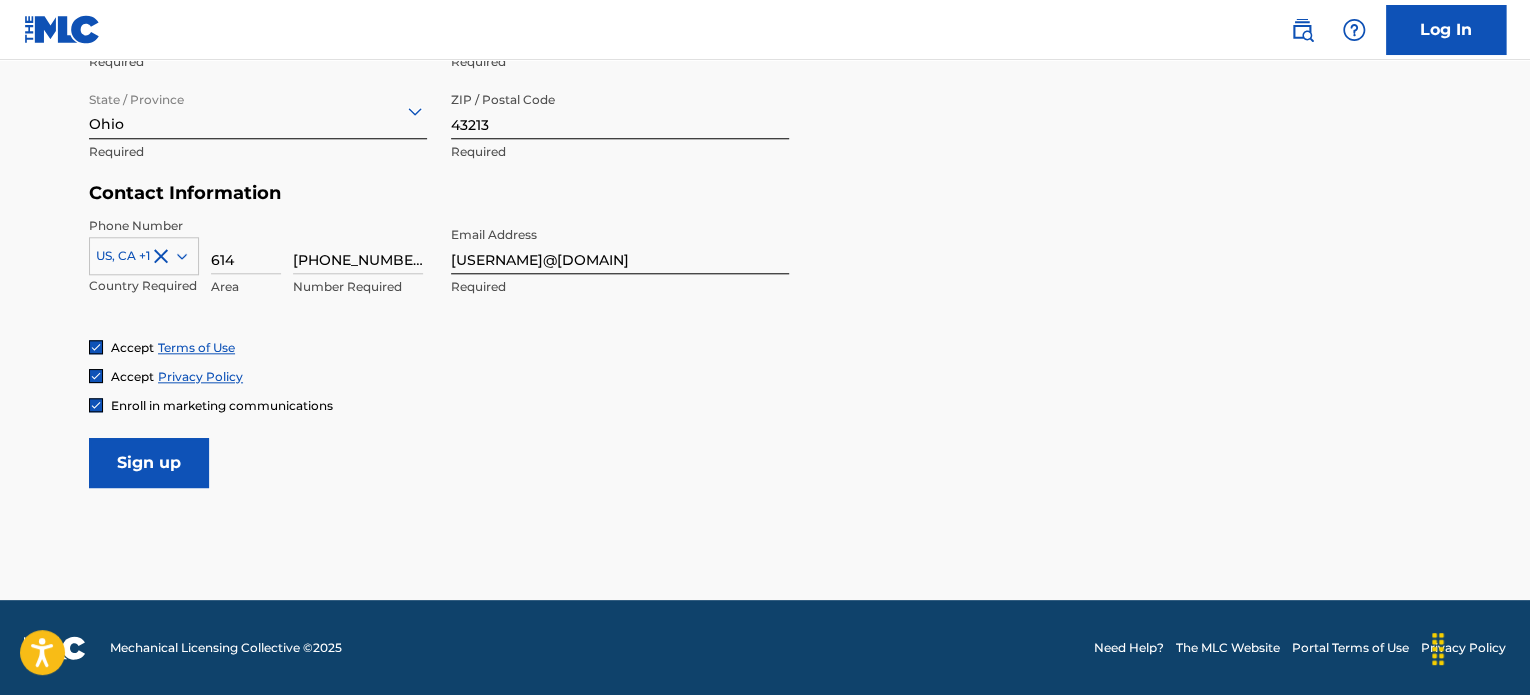 click on "Sign up" at bounding box center [149, 463] 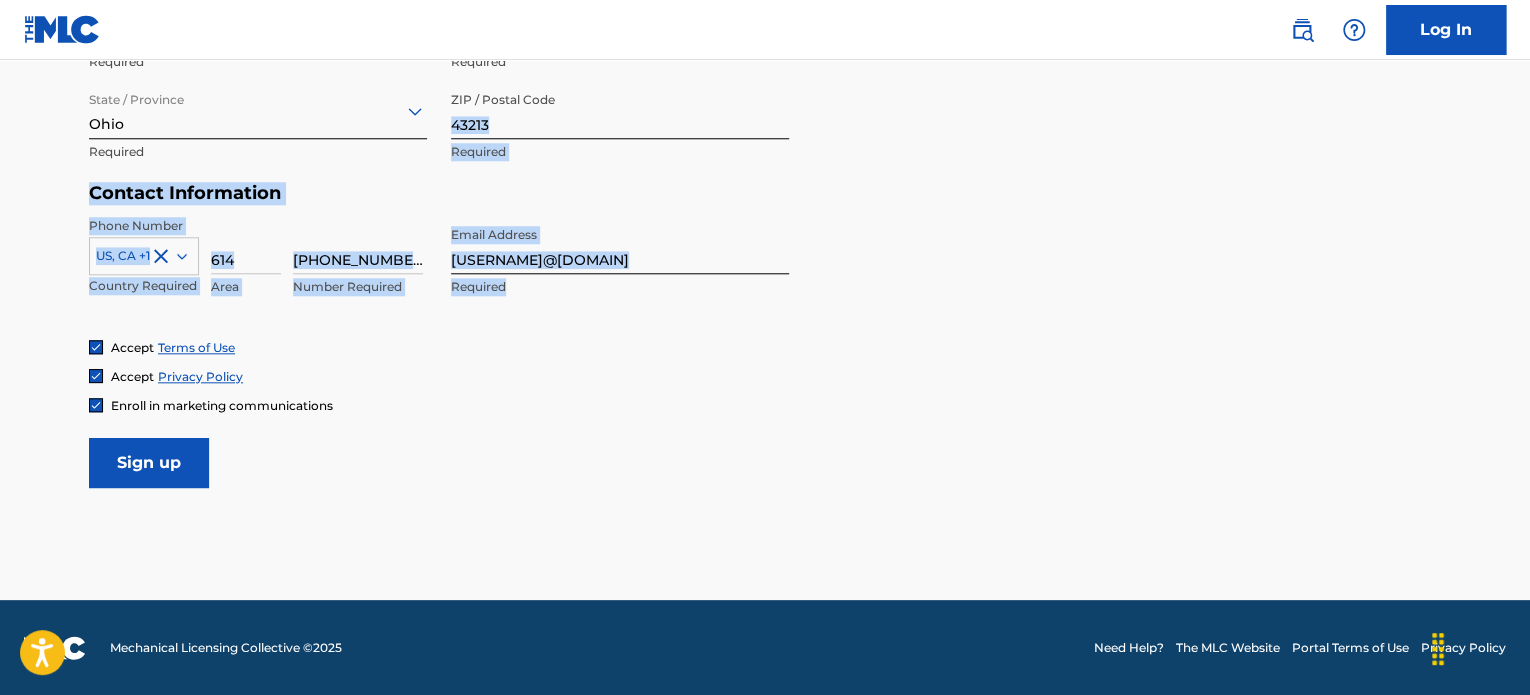 drag, startPoint x: 606, startPoint y: 323, endPoint x: 782, endPoint y: 114, distance: 273.23434 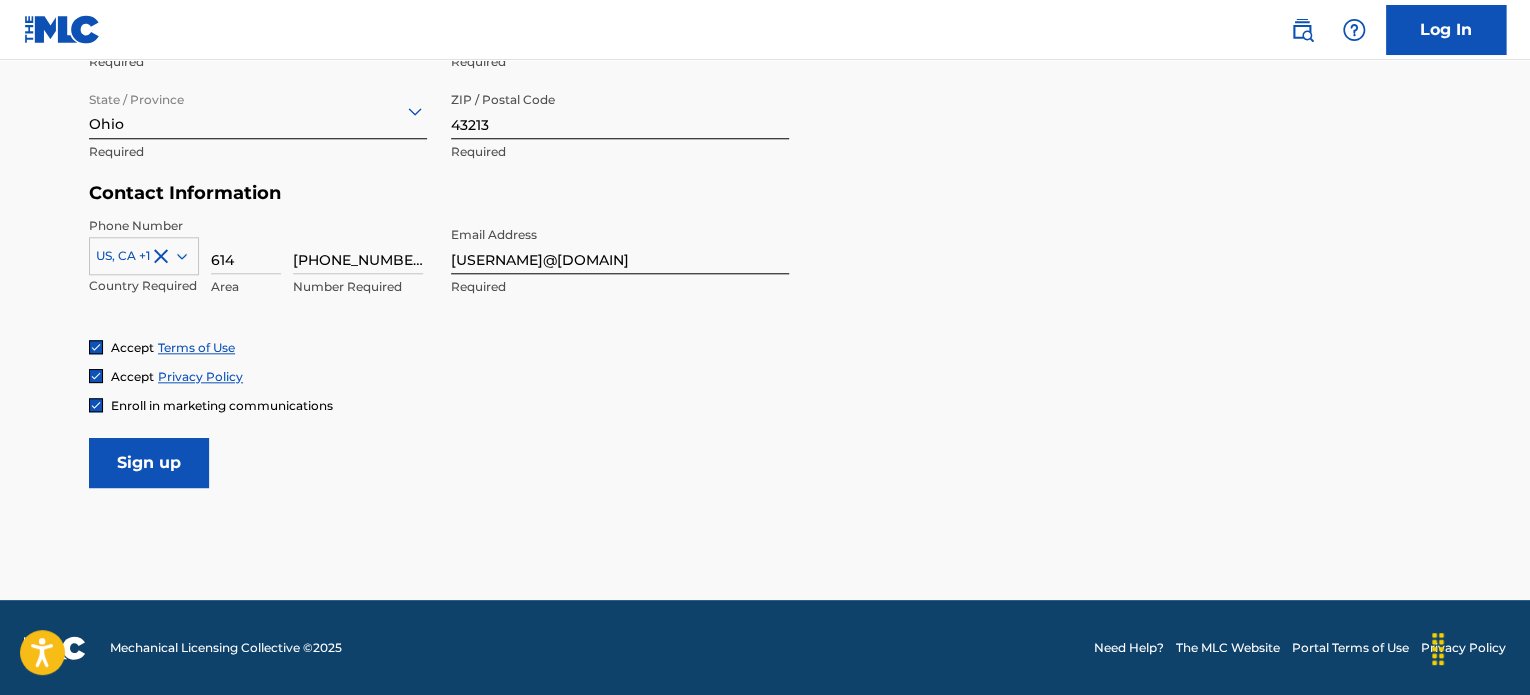 click on "User Information First Name [FIRST] Required Last Name [LAST] Required Date Of Birth Required Personal Address i Street Address [NUMBER] [STREET] Required Unit Number Optional City / Town [CITY] Required Country United States Required State / Province [STATE] Required ZIP / Postal Code [POSTAL_CODE] Required Contact Information Phone Number US, CA +1 Country Required [AREA_CODE] [PHONE_NUMBER] Number Required Email Address [USERNAME]@[DOMAIN] Required Accept Terms of Use Accept Privacy Policy Enroll in marketing communications Sign up" at bounding box center (765, 44) 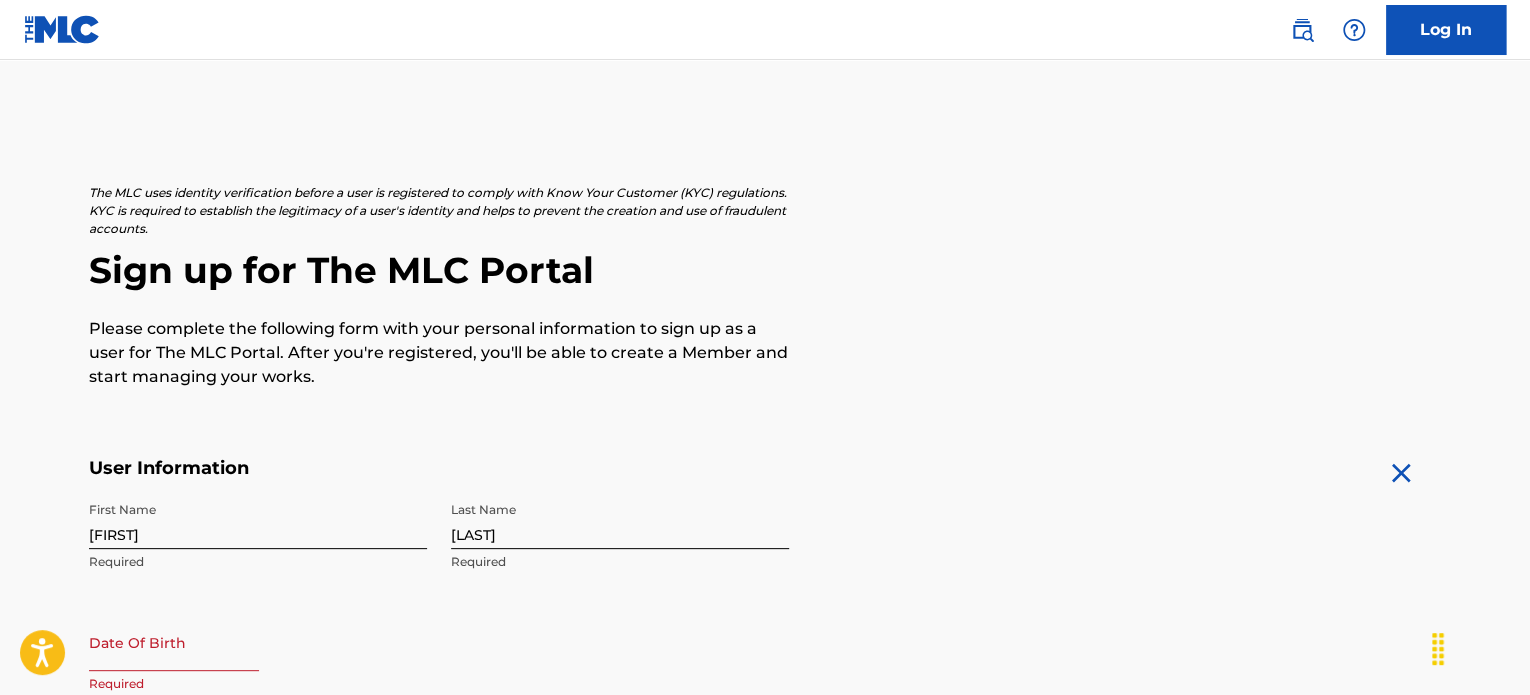 scroll, scrollTop: 0, scrollLeft: 0, axis: both 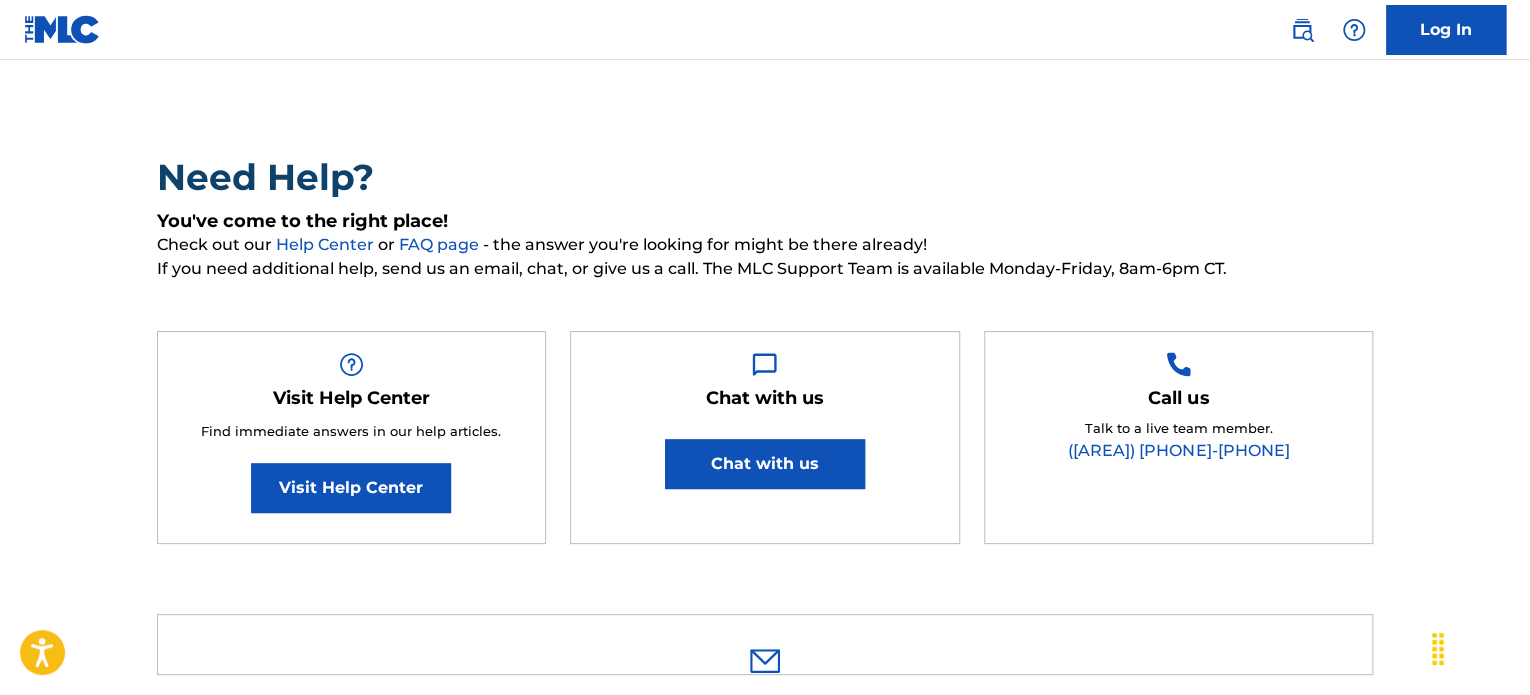 click on "Chat with us" at bounding box center (765, 464) 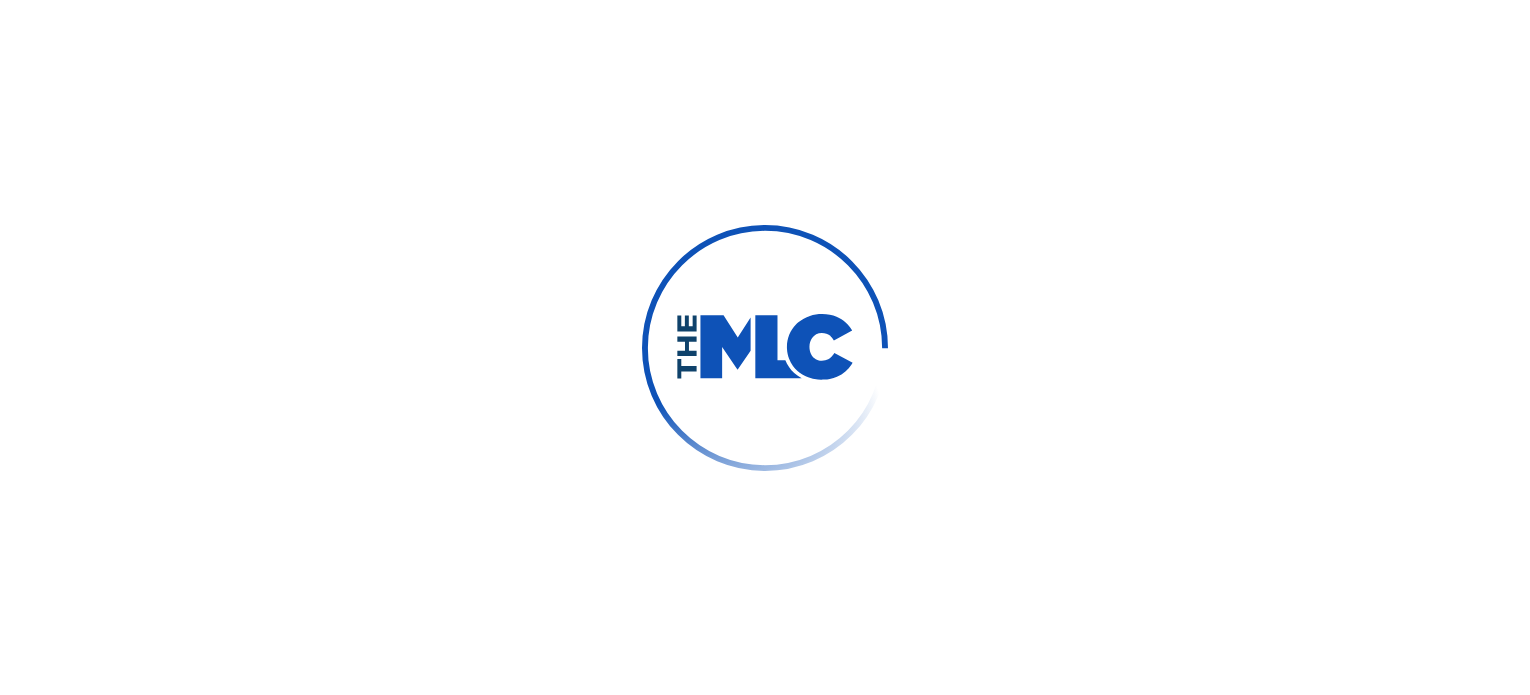 scroll, scrollTop: 0, scrollLeft: 0, axis: both 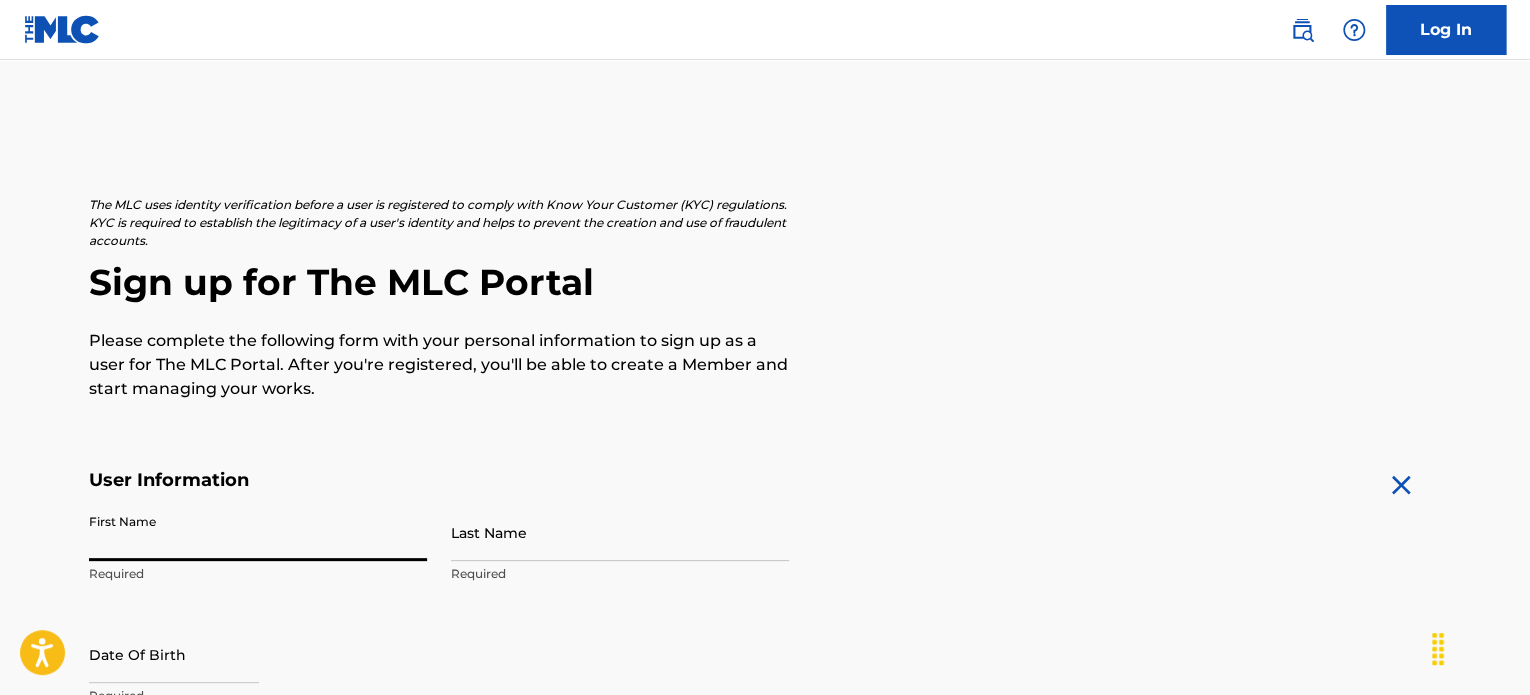 click on "First Name" at bounding box center (258, 532) 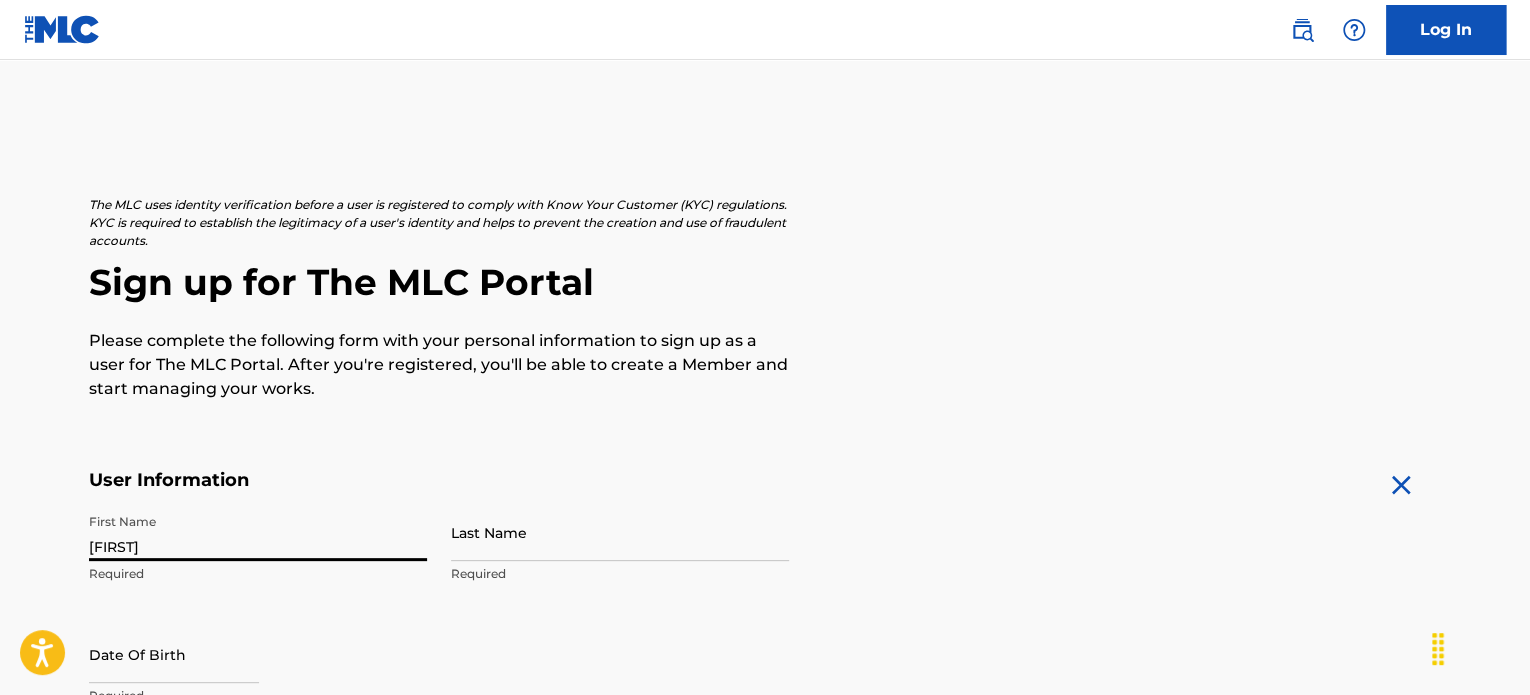 type on "[FIRST]" 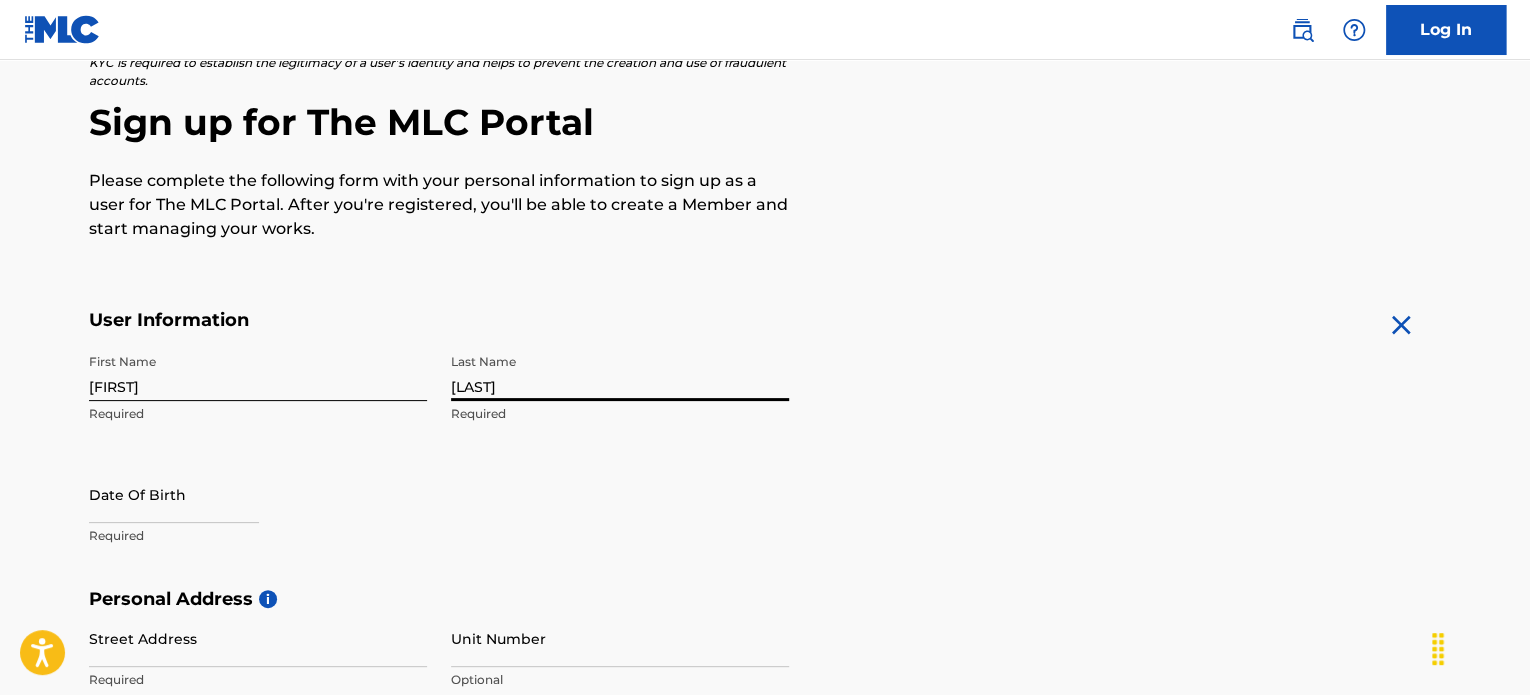 scroll, scrollTop: 164, scrollLeft: 0, axis: vertical 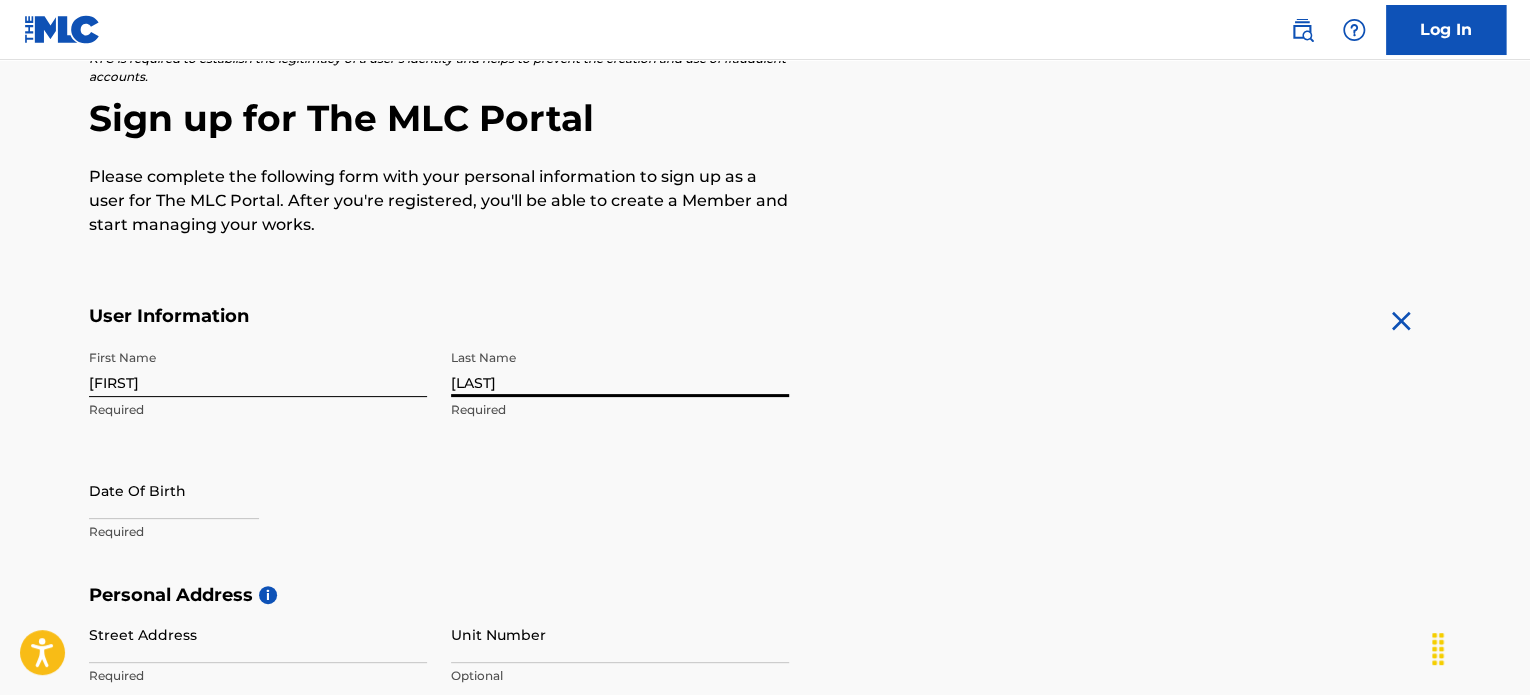 type on "[LAST]" 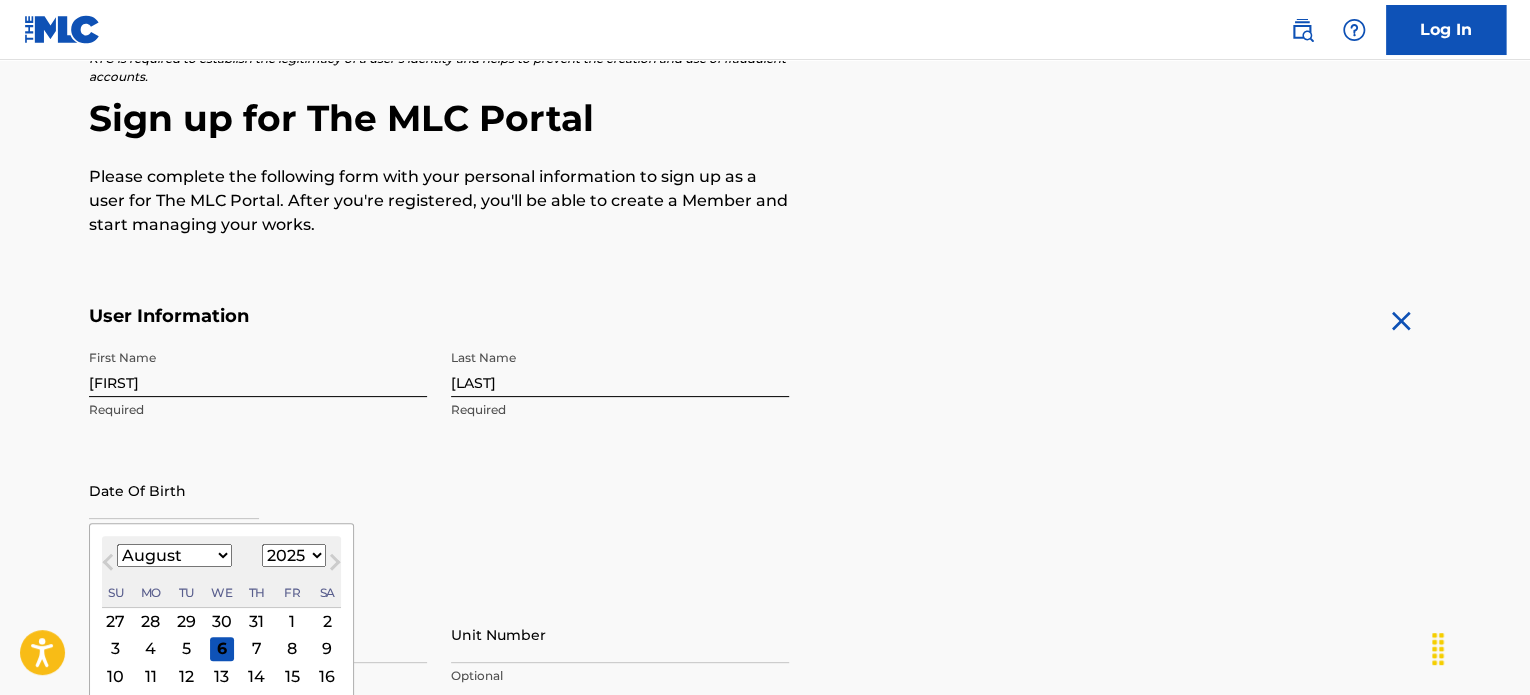 click at bounding box center [174, 490] 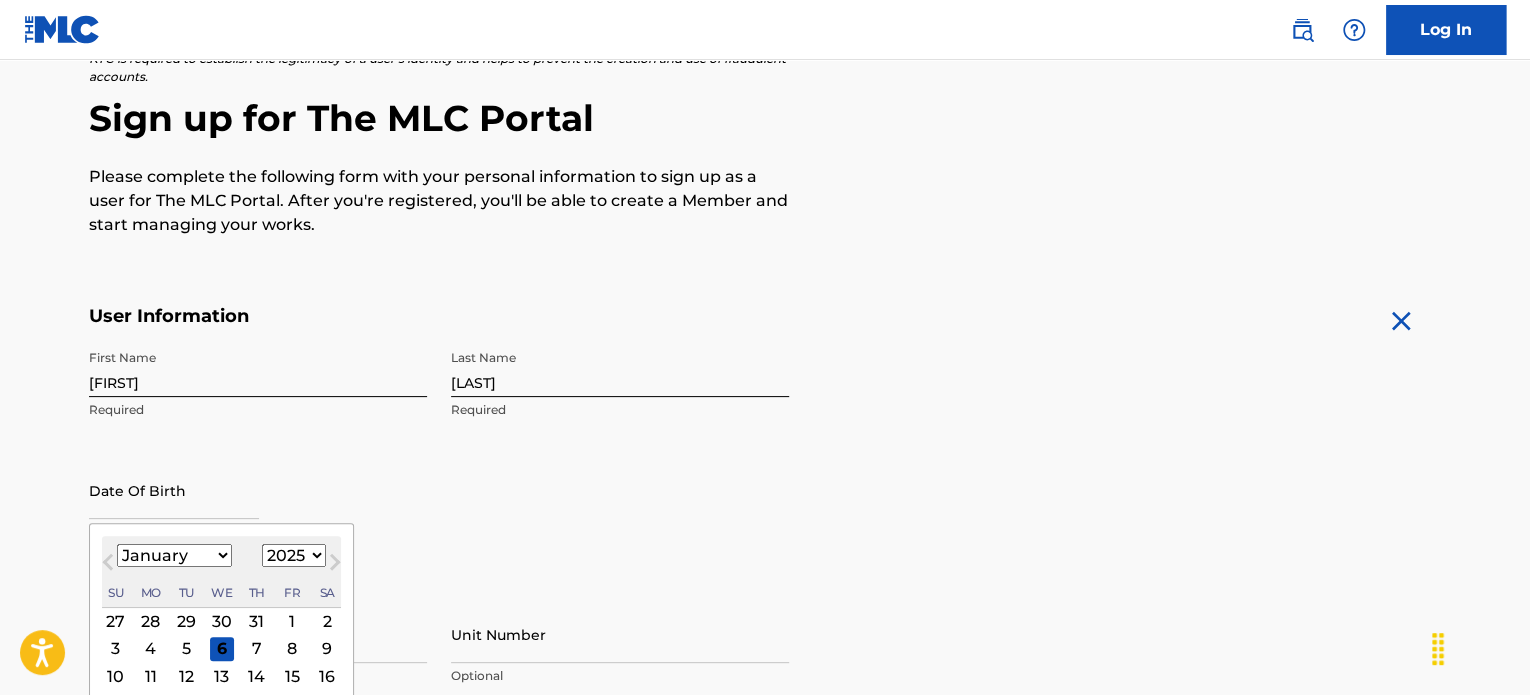 click on "January February March April May June July August September October November December" at bounding box center (174, 555) 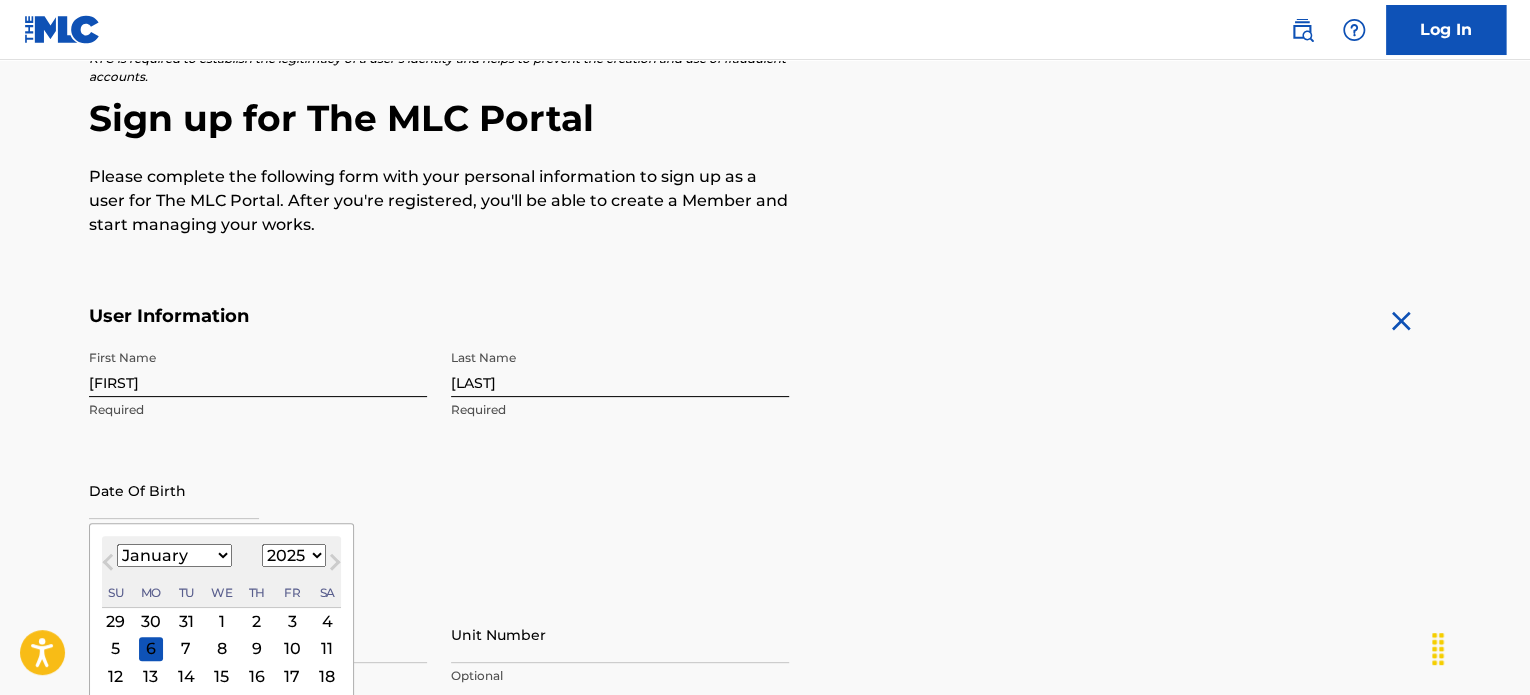 click on "1899 1900 1901 1902 1903 1904 1905 1906 1907 1908 1909 1910 1911 1912 1913 1914 1915 1916 1917 1918 1919 1920 1921 1922 1923 1924 1925 1926 1927 1928 1929 1930 1931 1932 1933 1934 1935 1936 1937 1938 1939 1940 1941 1942 1943 1944 1945 1946 1947 1948 1949 1950 1951 1952 1953 1954 1955 1956 1957 1958 1959 1960 1961 1962 1963 1964 1965 1966 1967 1968 1969 1970 1971 1972 1973 1974 1975 1976 1977 1978 1979 1980 1981 1982 1983 1984 1985 1986 1987 1988 1989 1990 1991 1992 1993 1994 1995 1996 1997 1998 1999 2000 2001 2002 2003 2004 2005 2006 2007 2008 2009 2010 2011 2012 2013 2014 2015 2016 2017 2018 2019 2020 2021 2022 2023 2024 2025 2026 2027 2028 2029 2030 2031 2032 2033 2034 2035 2036 2037 2038 2039 2040 2041 2042 2043 2044 2045 2046 2047 2048 2049 2050 2051 2052 2053 2054 2055 2056 2057 2058 2059 2060 2061 2062 2063 2064 2065 2066 2067 2068 2069 2070 2071 2072 2073 2074 2075 2076 2077 2078 2079 2080 2081 2082 2083 2084 2085 2086 2087 2088 2089 2090 2091 2092 2093 2094 2095 2096 2097 2098 2099 2100" at bounding box center (294, 555) 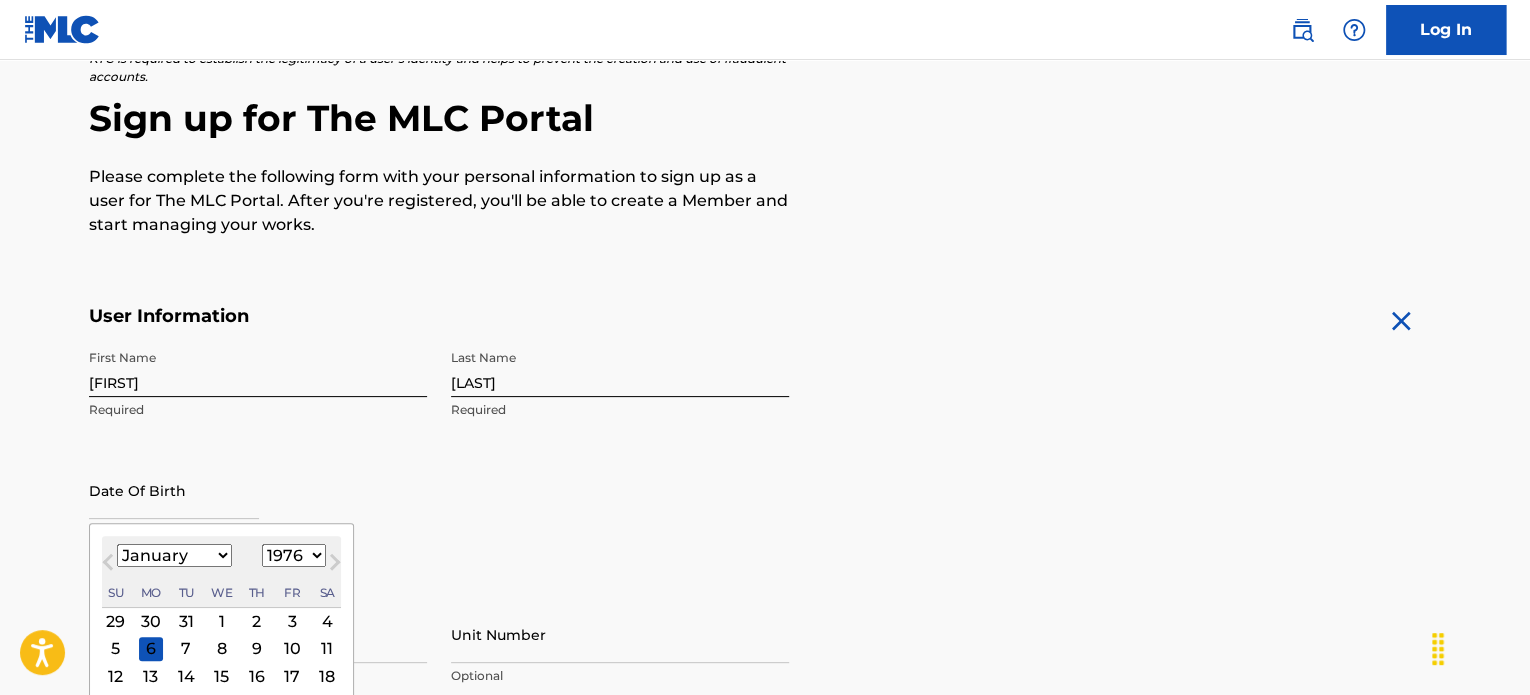 click on "1899 1900 1901 1902 1903 1904 1905 1906 1907 1908 1909 1910 1911 1912 1913 1914 1915 1916 1917 1918 1919 1920 1921 1922 1923 1924 1925 1926 1927 1928 1929 1930 1931 1932 1933 1934 1935 1936 1937 1938 1939 1940 1941 1942 1943 1944 1945 1946 1947 1948 1949 1950 1951 1952 1953 1954 1955 1956 1957 1958 1959 1960 1961 1962 1963 1964 1965 1966 1967 1968 1969 1970 1971 1972 1973 1974 1975 1976 1977 1978 1979 1980 1981 1982 1983 1984 1985 1986 1987 1988 1989 1990 1991 1992 1993 1994 1995 1996 1997 1998 1999 2000 2001 2002 2003 2004 2005 2006 2007 2008 2009 2010 2011 2012 2013 2014 2015 2016 2017 2018 2019 2020 2021 2022 2023 2024 2025 2026 2027 2028 2029 2030 2031 2032 2033 2034 2035 2036 2037 2038 2039 2040 2041 2042 2043 2044 2045 2046 2047 2048 2049 2050 2051 2052 2053 2054 2055 2056 2057 2058 2059 2060 2061 2062 2063 2064 2065 2066 2067 2068 2069 2070 2071 2072 2073 2074 2075 2076 2077 2078 2079 2080 2081 2082 2083 2084 2085 2086 2087 2088 2089 2090 2091 2092 2093 2094 2095 2096 2097 2098 2099 2100" at bounding box center [294, 555] 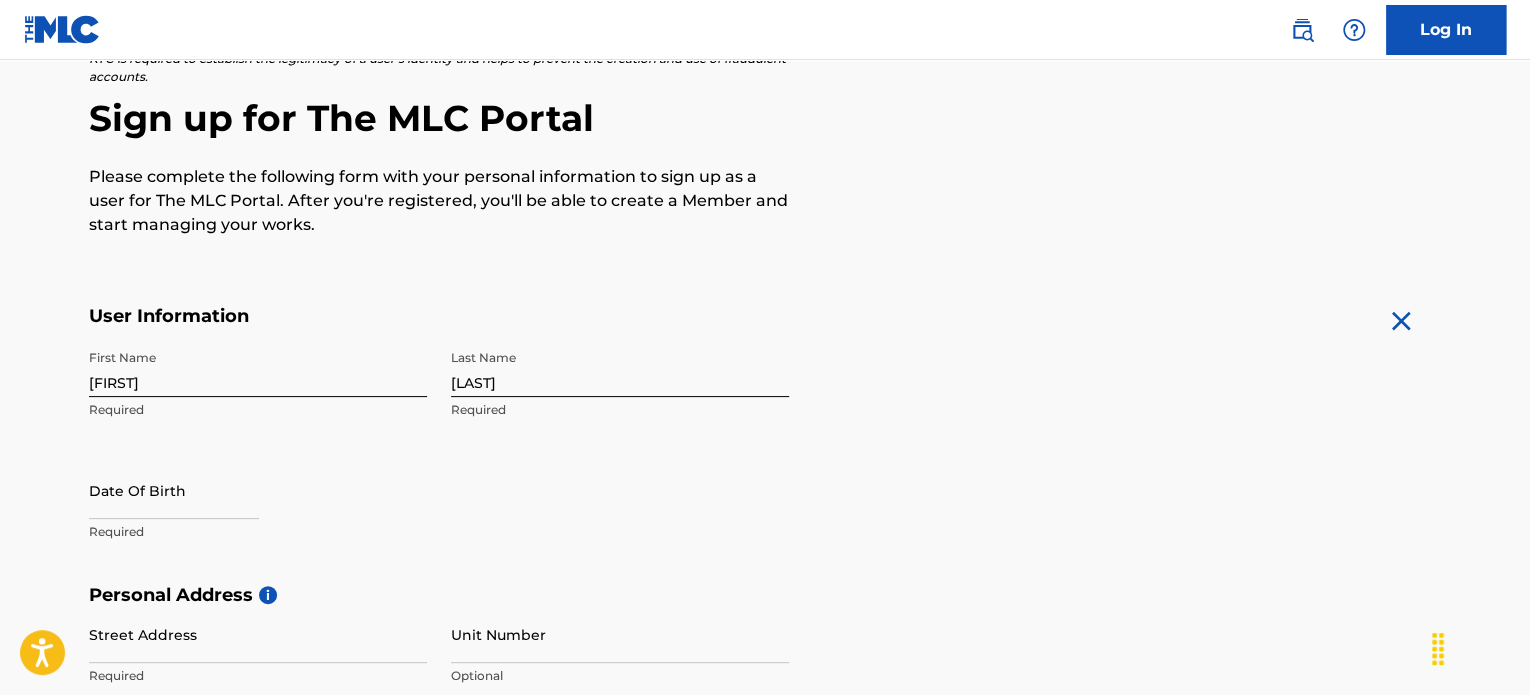 click on "First Name Ron Required Last Name Eiland Required Date Of Birth Required" at bounding box center (439, 462) 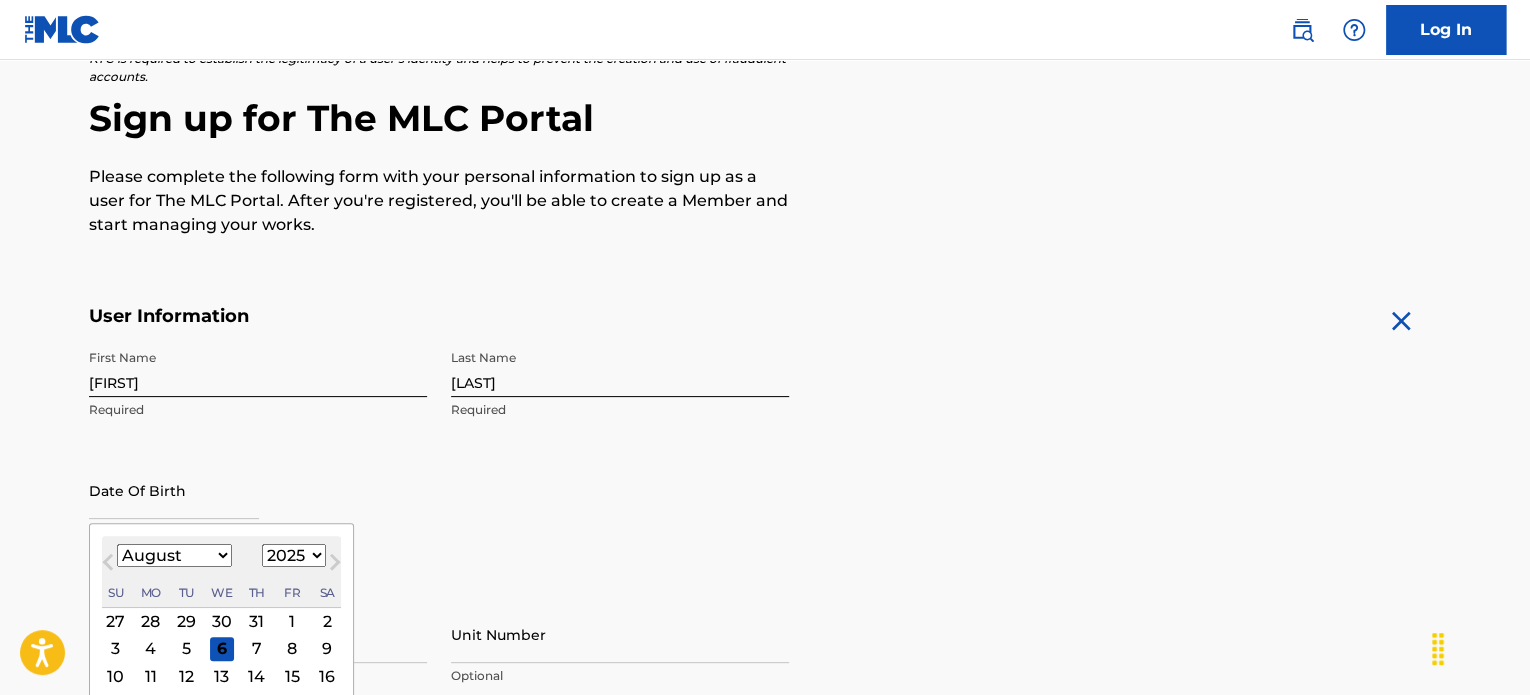 click on "January February March April May June July August September October November December" at bounding box center (174, 555) 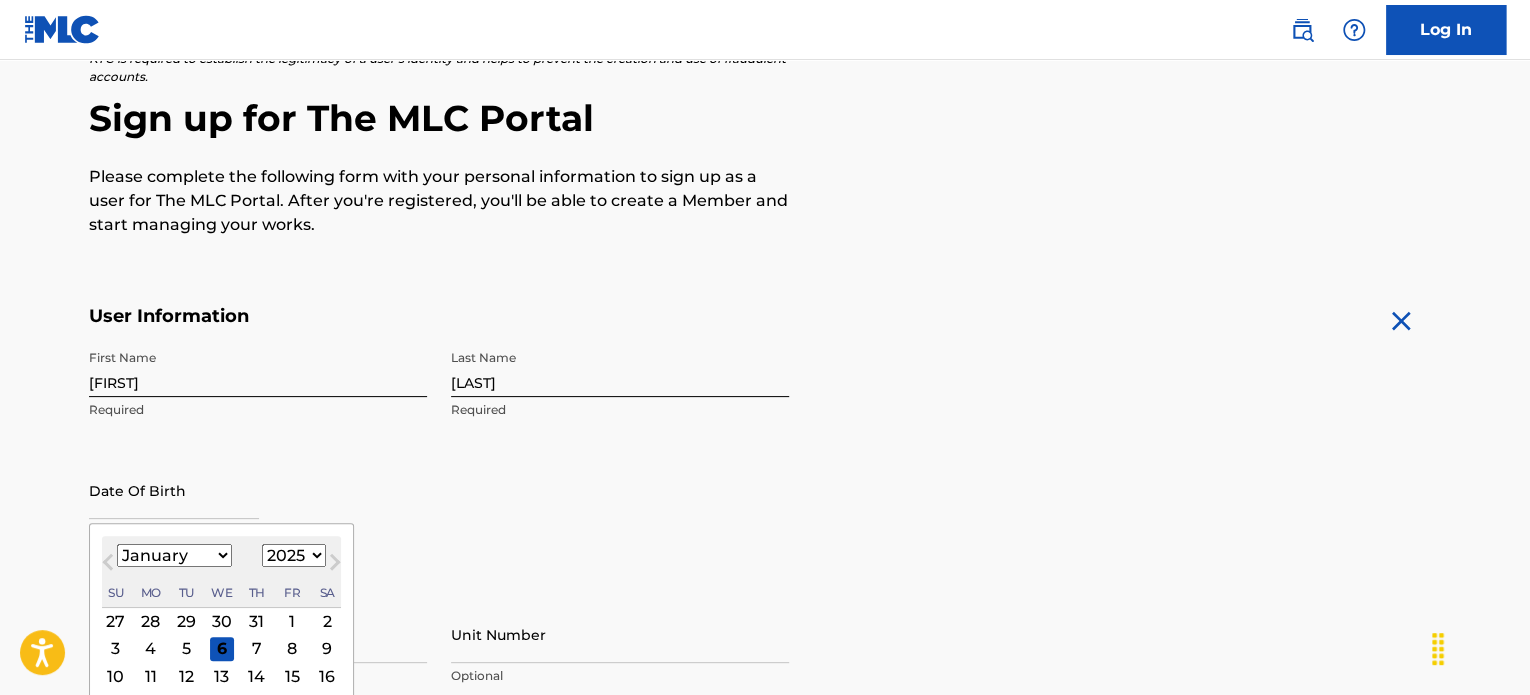 click on "January February March April May June July August September October November December" at bounding box center [174, 555] 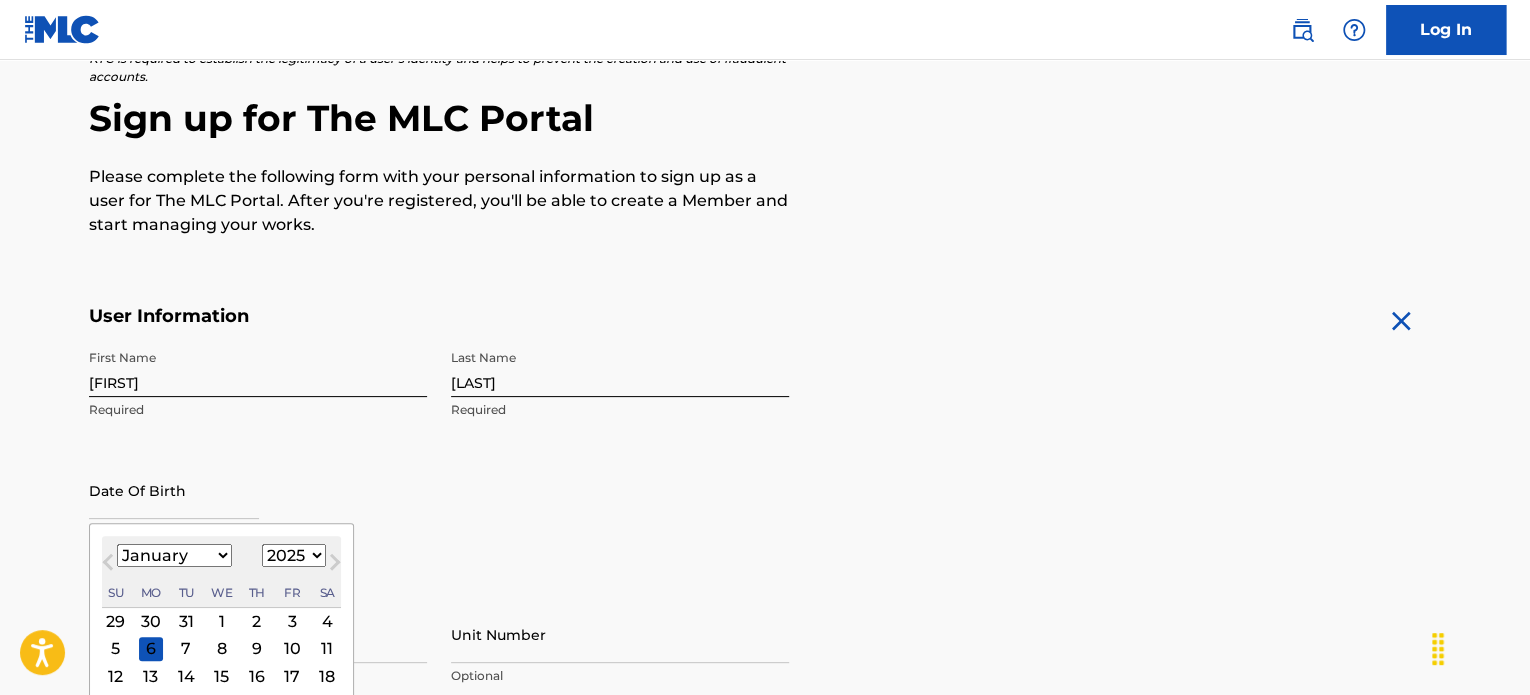 click on "1899 1900 1901 1902 1903 1904 1905 1906 1907 1908 1909 1910 1911 1912 1913 1914 1915 1916 1917 1918 1919 1920 1921 1922 1923 1924 1925 1926 1927 1928 1929 1930 1931 1932 1933 1934 1935 1936 1937 1938 1939 1940 1941 1942 1943 1944 1945 1946 1947 1948 1949 1950 1951 1952 1953 1954 1955 1956 1957 1958 1959 1960 1961 1962 1963 1964 1965 1966 1967 1968 1969 1970 1971 1972 1973 1974 1975 1976 1977 1978 1979 1980 1981 1982 1983 1984 1985 1986 1987 1988 1989 1990 1991 1992 1993 1994 1995 1996 1997 1998 1999 2000 2001 2002 2003 2004 2005 2006 2007 2008 2009 2010 2011 2012 2013 2014 2015 2016 2017 2018 2019 2020 2021 2022 2023 2024 2025 2026 2027 2028 2029 2030 2031 2032 2033 2034 2035 2036 2037 2038 2039 2040 2041 2042 2043 2044 2045 2046 2047 2048 2049 2050 2051 2052 2053 2054 2055 2056 2057 2058 2059 2060 2061 2062 2063 2064 2065 2066 2067 2068 2069 2070 2071 2072 2073 2074 2075 2076 2077 2078 2079 2080 2081 2082 2083 2084 2085 2086 2087 2088 2089 2090 2091 2092 2093 2094 2095 2096 2097 2098 2099 2100" at bounding box center (294, 555) 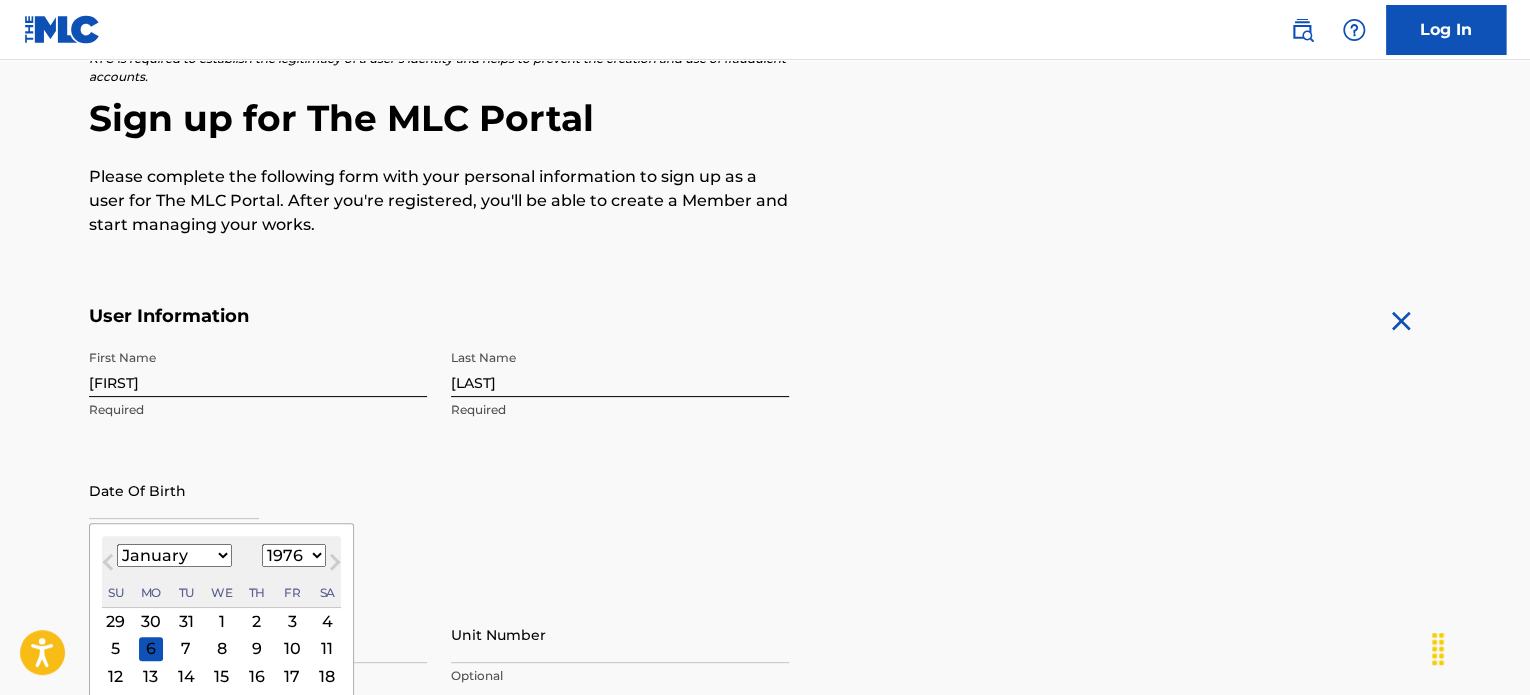 click on "1899 1900 1901 1902 1903 1904 1905 1906 1907 1908 1909 1910 1911 1912 1913 1914 1915 1916 1917 1918 1919 1920 1921 1922 1923 1924 1925 1926 1927 1928 1929 1930 1931 1932 1933 1934 1935 1936 1937 1938 1939 1940 1941 1942 1943 1944 1945 1946 1947 1948 1949 1950 1951 1952 1953 1954 1955 1956 1957 1958 1959 1960 1961 1962 1963 1964 1965 1966 1967 1968 1969 1970 1971 1972 1973 1974 1975 1976 1977 1978 1979 1980 1981 1982 1983 1984 1985 1986 1987 1988 1989 1990 1991 1992 1993 1994 1995 1996 1997 1998 1999 2000 2001 2002 2003 2004 2005 2006 2007 2008 2009 2010 2011 2012 2013 2014 2015 2016 2017 2018 2019 2020 2021 2022 2023 2024 2025 2026 2027 2028 2029 2030 2031 2032 2033 2034 2035 2036 2037 2038 2039 2040 2041 2042 2043 2044 2045 2046 2047 2048 2049 2050 2051 2052 2053 2054 2055 2056 2057 2058 2059 2060 2061 2062 2063 2064 2065 2066 2067 2068 2069 2070 2071 2072 2073 2074 2075 2076 2077 2078 2079 2080 2081 2082 2083 2084 2085 2086 2087 2088 2089 2090 2091 2092 2093 2094 2095 2096 2097 2098 2099 2100" at bounding box center [294, 555] 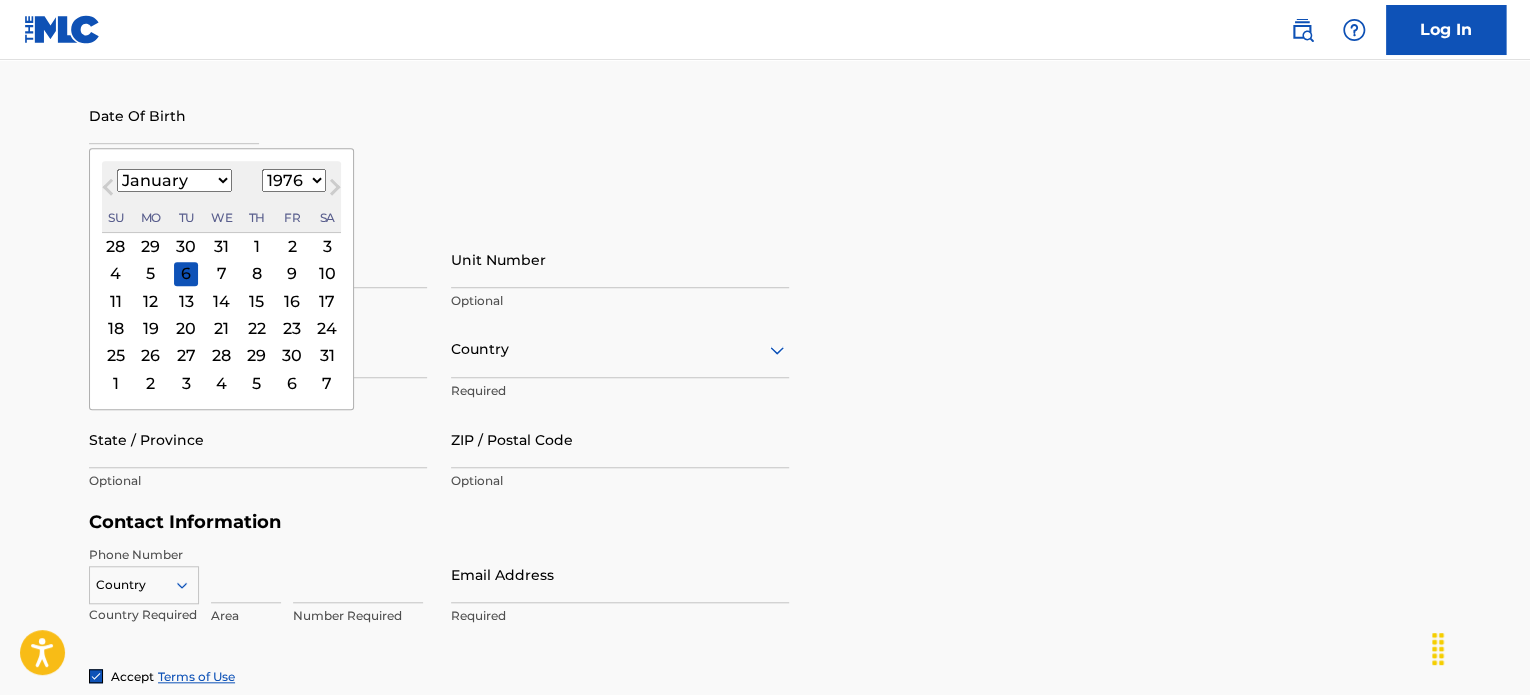 scroll, scrollTop: 540, scrollLeft: 0, axis: vertical 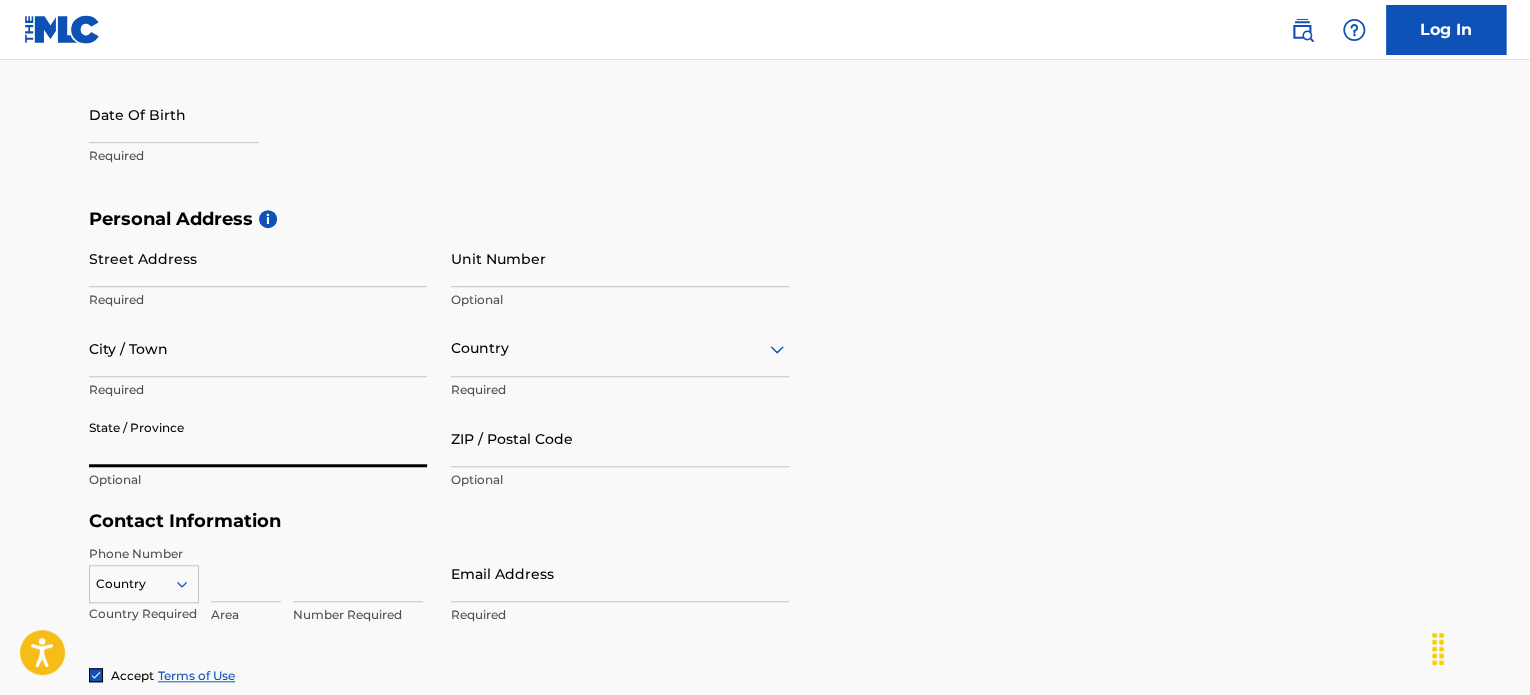 click on "State / Province" at bounding box center [258, 438] 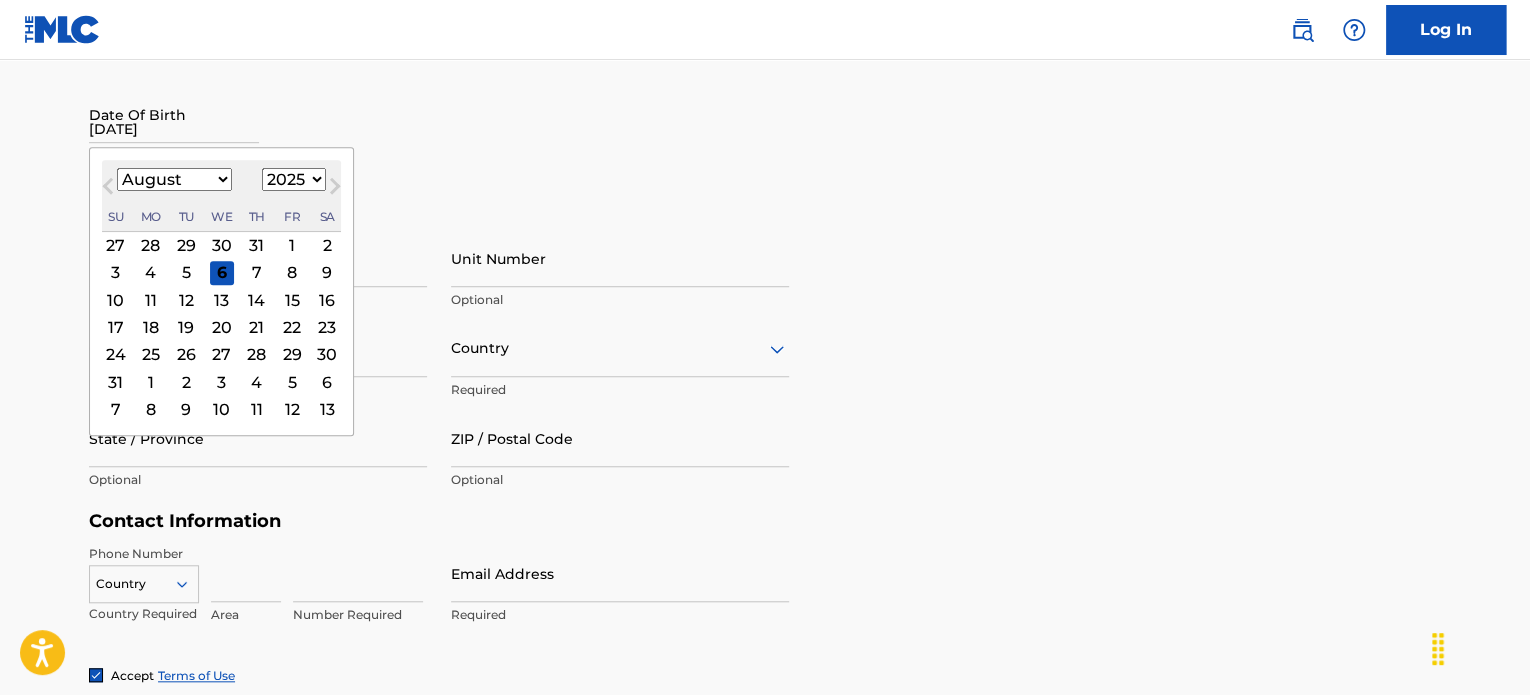 type on "01/07/1976" 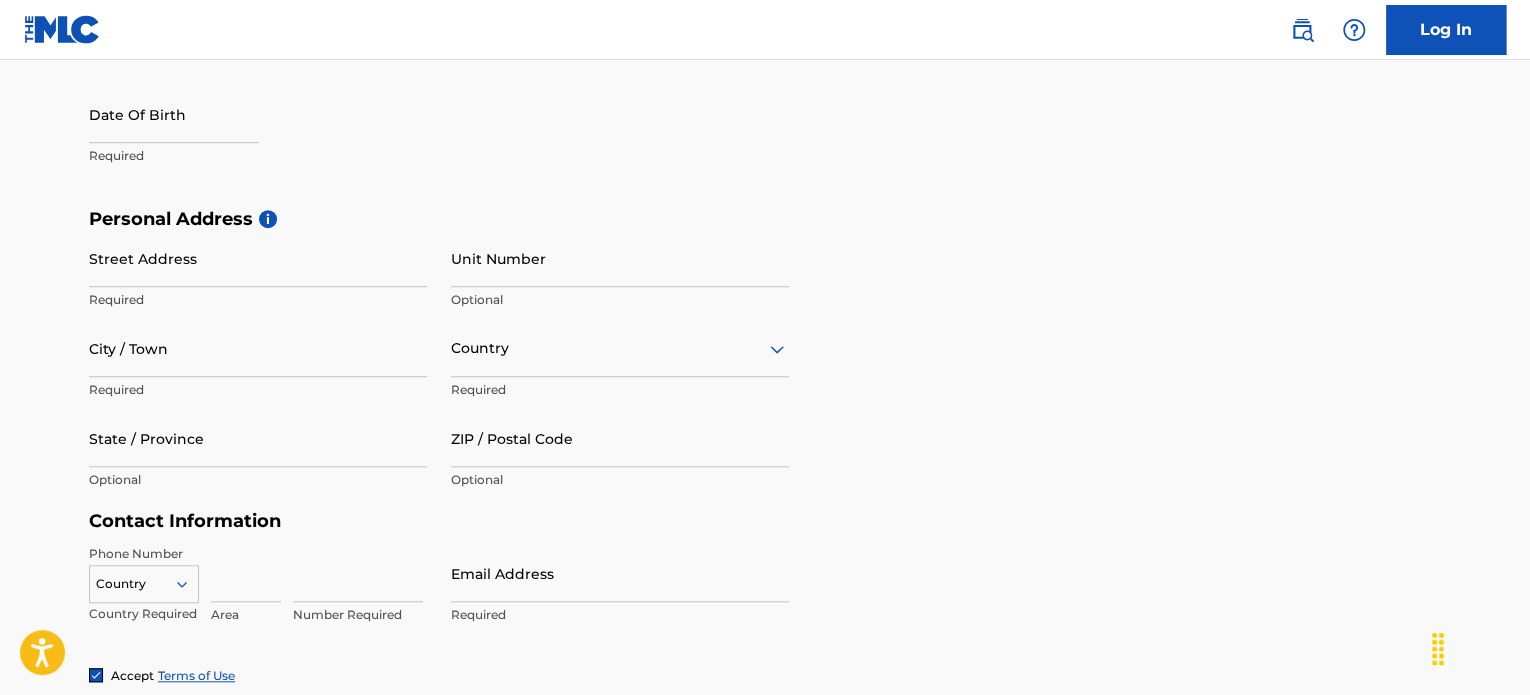select on "7" 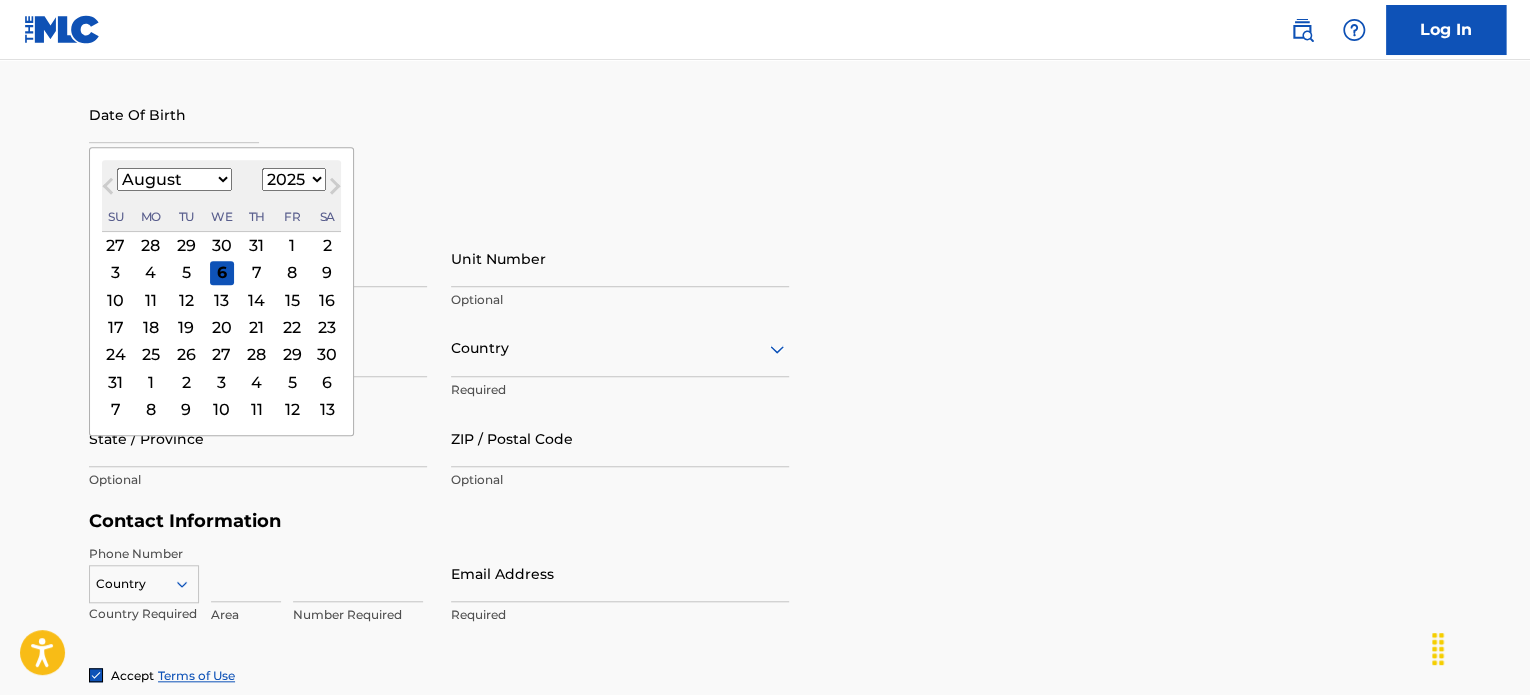 click at bounding box center (174, 114) 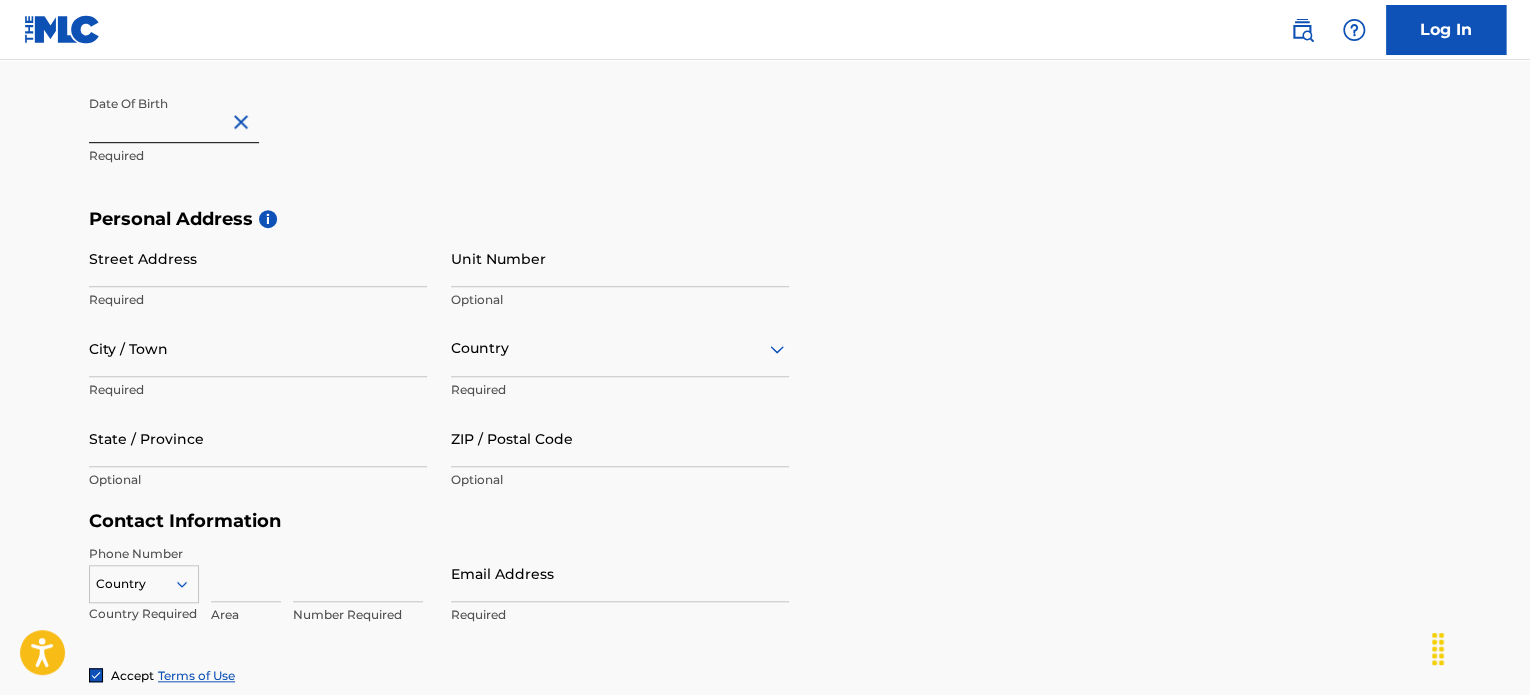 type on "August 7 2025" 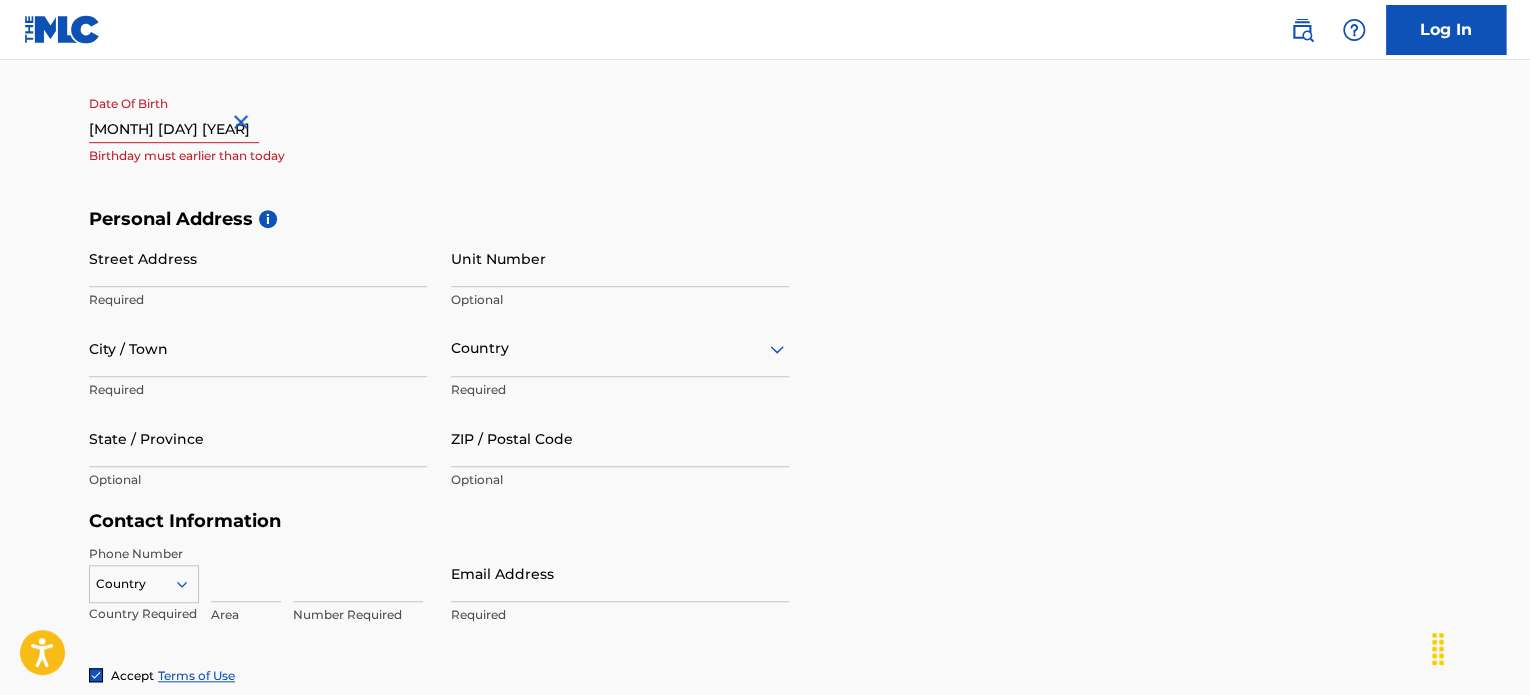 click at bounding box center (244, 122) 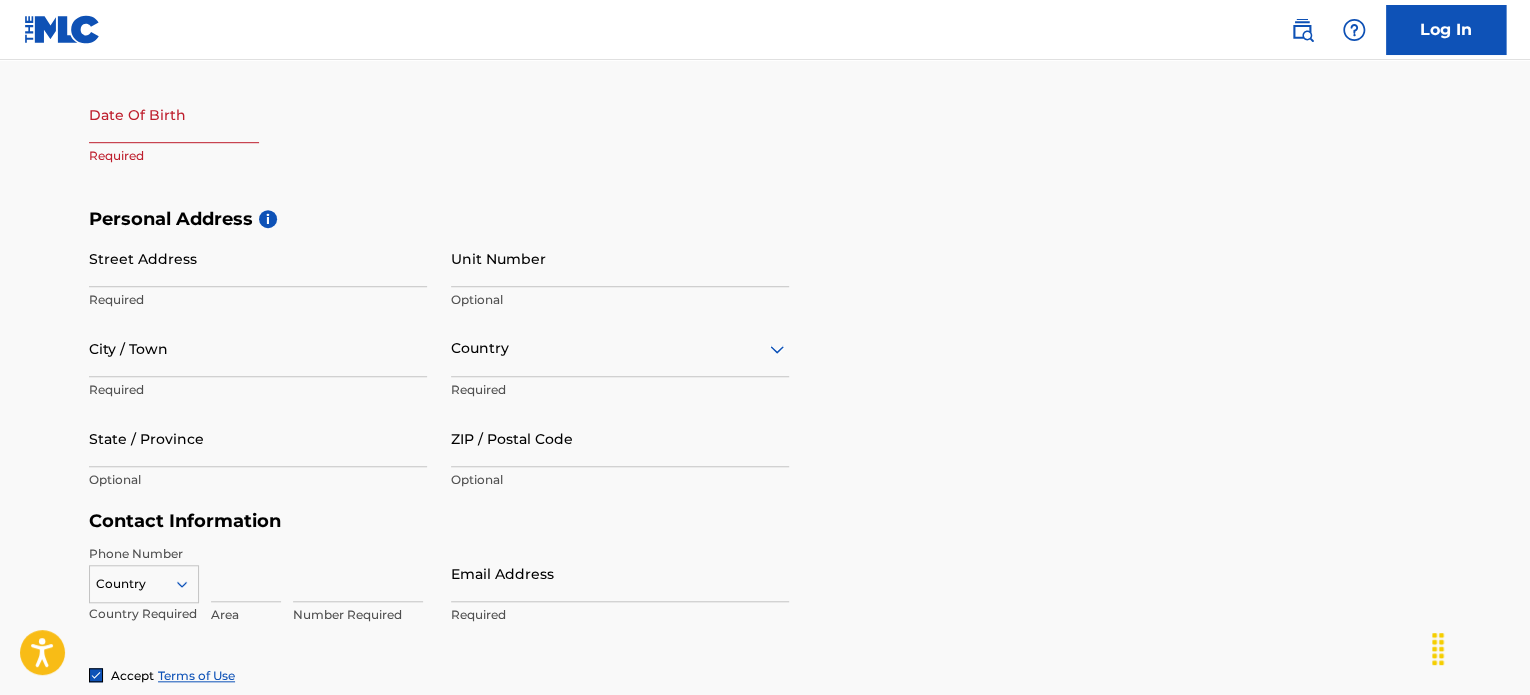 click at bounding box center [174, 114] 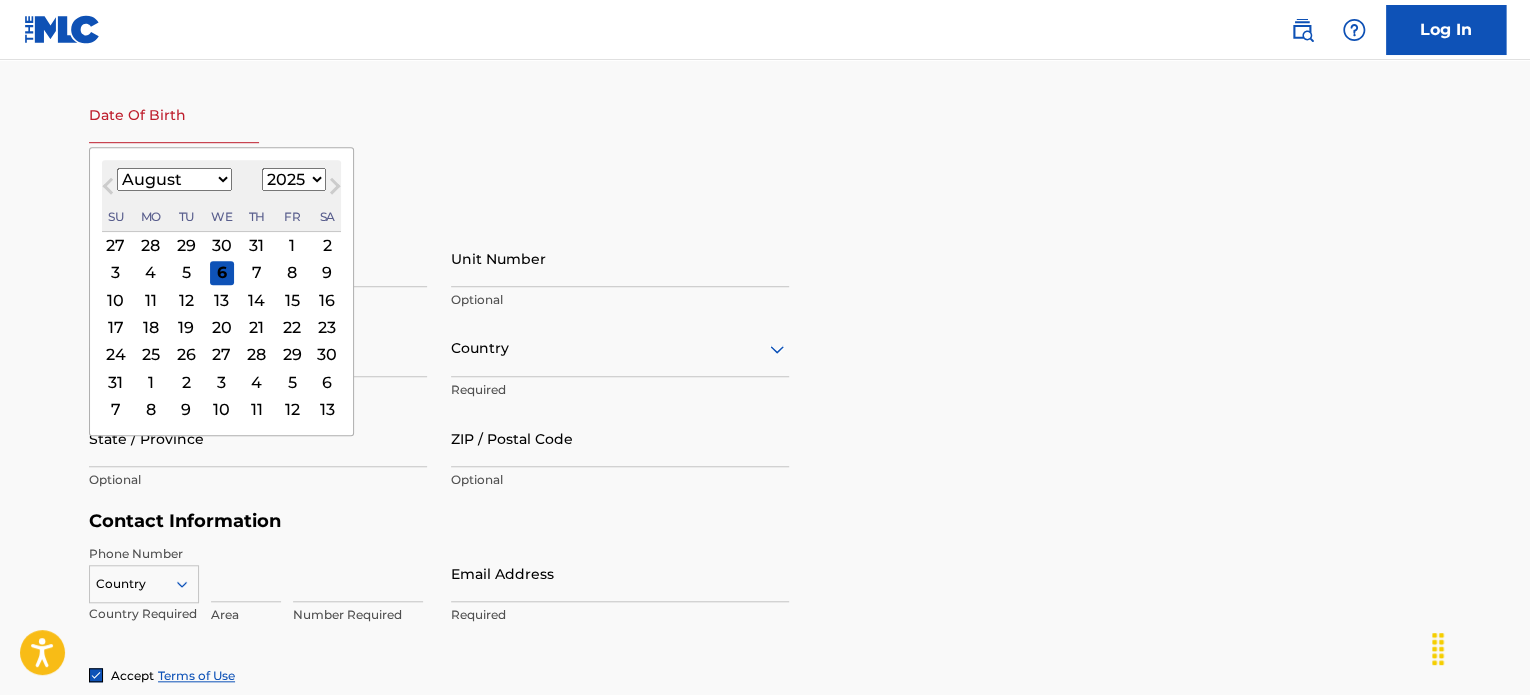 click on "January February March April May June July August September October November December" at bounding box center (174, 179) 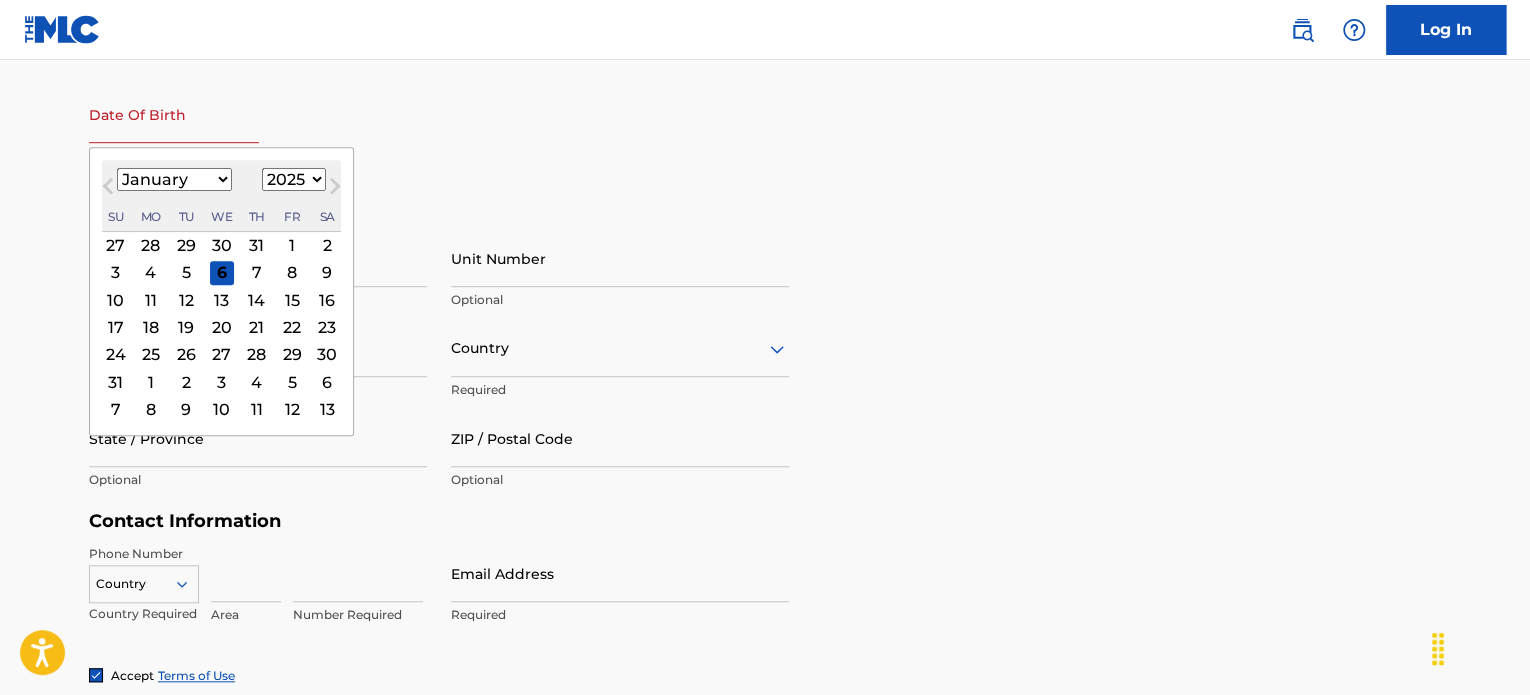 click on "January February March April May June July August September October November December" at bounding box center (174, 179) 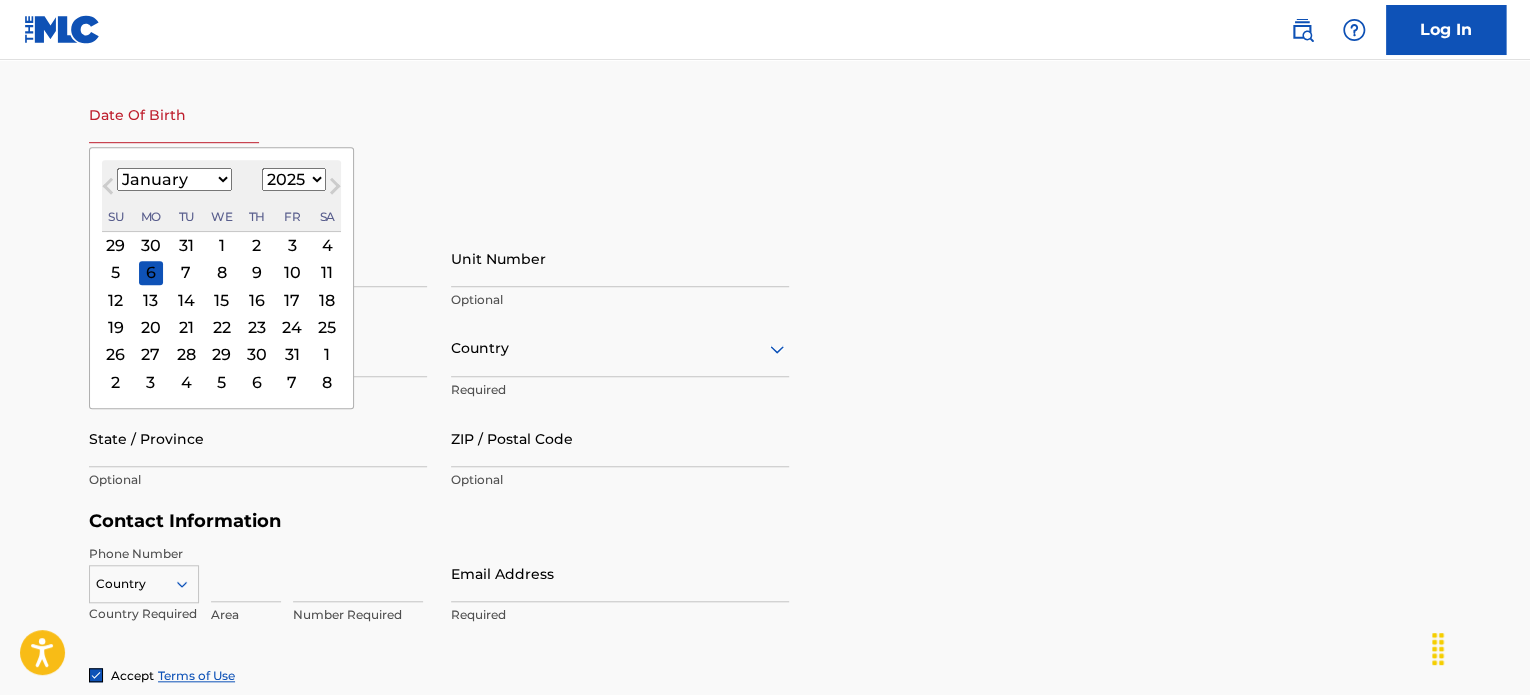 click on "1899 1900 1901 1902 1903 1904 1905 1906 1907 1908 1909 1910 1911 1912 1913 1914 1915 1916 1917 1918 1919 1920 1921 1922 1923 1924 1925 1926 1927 1928 1929 1930 1931 1932 1933 1934 1935 1936 1937 1938 1939 1940 1941 1942 1943 1944 1945 1946 1947 1948 1949 1950 1951 1952 1953 1954 1955 1956 1957 1958 1959 1960 1961 1962 1963 1964 1965 1966 1967 1968 1969 1970 1971 1972 1973 1974 1975 1976 1977 1978 1979 1980 1981 1982 1983 1984 1985 1986 1987 1988 1989 1990 1991 1992 1993 1994 1995 1996 1997 1998 1999 2000 2001 2002 2003 2004 2005 2006 2007 2008 2009 2010 2011 2012 2013 2014 2015 2016 2017 2018 2019 2020 2021 2022 2023 2024 2025 2026 2027 2028 2029 2030 2031 2032 2033 2034 2035 2036 2037 2038 2039 2040 2041 2042 2043 2044 2045 2046 2047 2048 2049 2050 2051 2052 2053 2054 2055 2056 2057 2058 2059 2060 2061 2062 2063 2064 2065 2066 2067 2068 2069 2070 2071 2072 2073 2074 2075 2076 2077 2078 2079 2080 2081 2082 2083 2084 2085 2086 2087 2088 2089 2090 2091 2092 2093 2094 2095 2096 2097 2098 2099 2100" at bounding box center (294, 179) 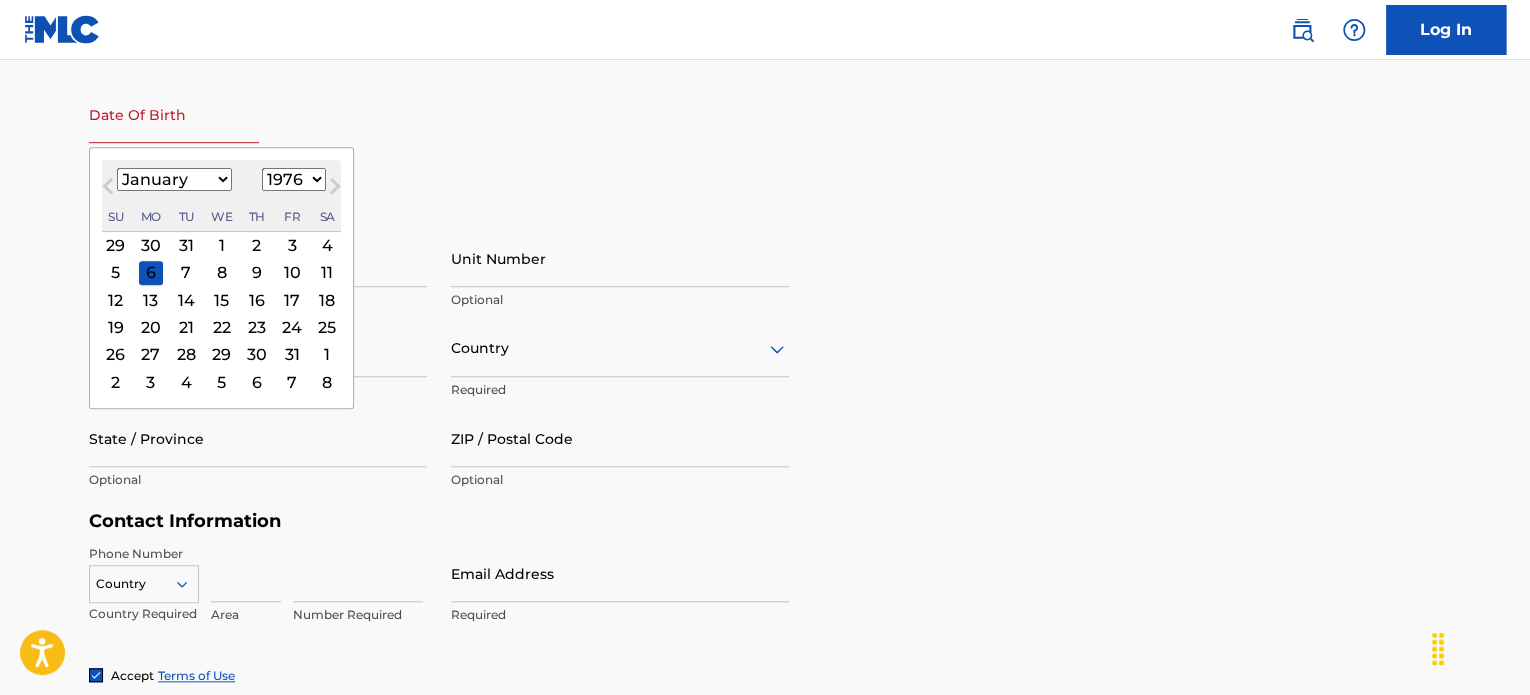click on "1899 1900 1901 1902 1903 1904 1905 1906 1907 1908 1909 1910 1911 1912 1913 1914 1915 1916 1917 1918 1919 1920 1921 1922 1923 1924 1925 1926 1927 1928 1929 1930 1931 1932 1933 1934 1935 1936 1937 1938 1939 1940 1941 1942 1943 1944 1945 1946 1947 1948 1949 1950 1951 1952 1953 1954 1955 1956 1957 1958 1959 1960 1961 1962 1963 1964 1965 1966 1967 1968 1969 1970 1971 1972 1973 1974 1975 1976 1977 1978 1979 1980 1981 1982 1983 1984 1985 1986 1987 1988 1989 1990 1991 1992 1993 1994 1995 1996 1997 1998 1999 2000 2001 2002 2003 2004 2005 2006 2007 2008 2009 2010 2011 2012 2013 2014 2015 2016 2017 2018 2019 2020 2021 2022 2023 2024 2025 2026 2027 2028 2029 2030 2031 2032 2033 2034 2035 2036 2037 2038 2039 2040 2041 2042 2043 2044 2045 2046 2047 2048 2049 2050 2051 2052 2053 2054 2055 2056 2057 2058 2059 2060 2061 2062 2063 2064 2065 2066 2067 2068 2069 2070 2071 2072 2073 2074 2075 2076 2077 2078 2079 2080 2081 2082 2083 2084 2085 2086 2087 2088 2089 2090 2091 2092 2093 2094 2095 2096 2097 2098 2099 2100" at bounding box center (294, 179) 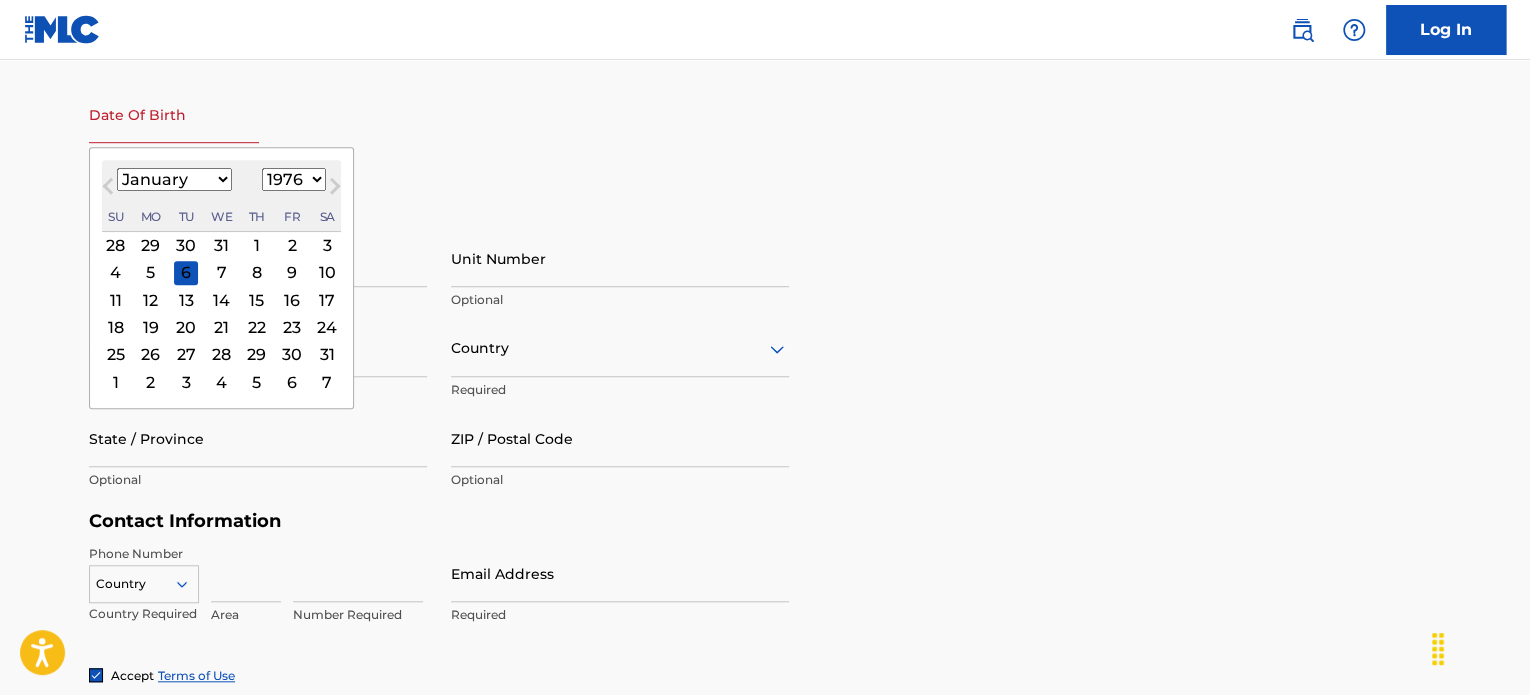 click on "7" at bounding box center (222, 273) 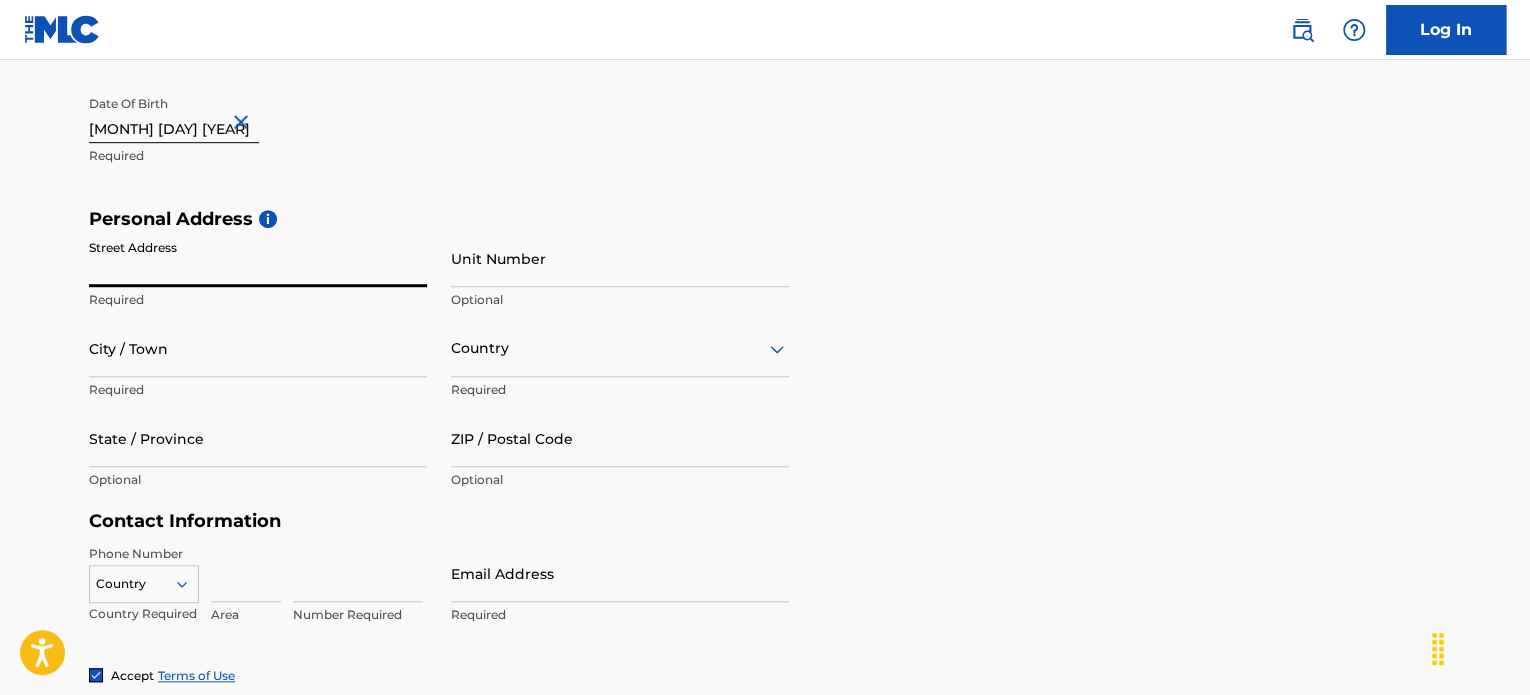 click on "Street Address" at bounding box center [258, 258] 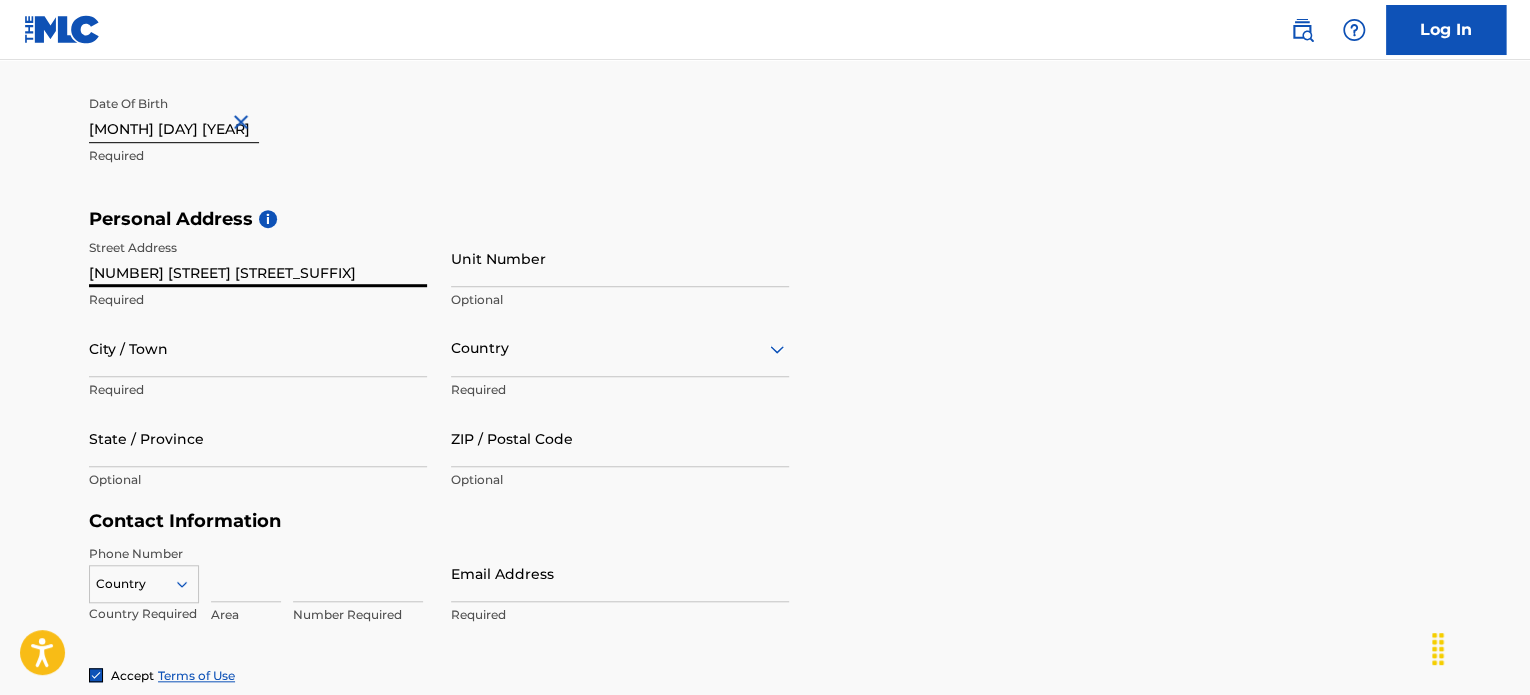 type on "751 Conestoga dr" 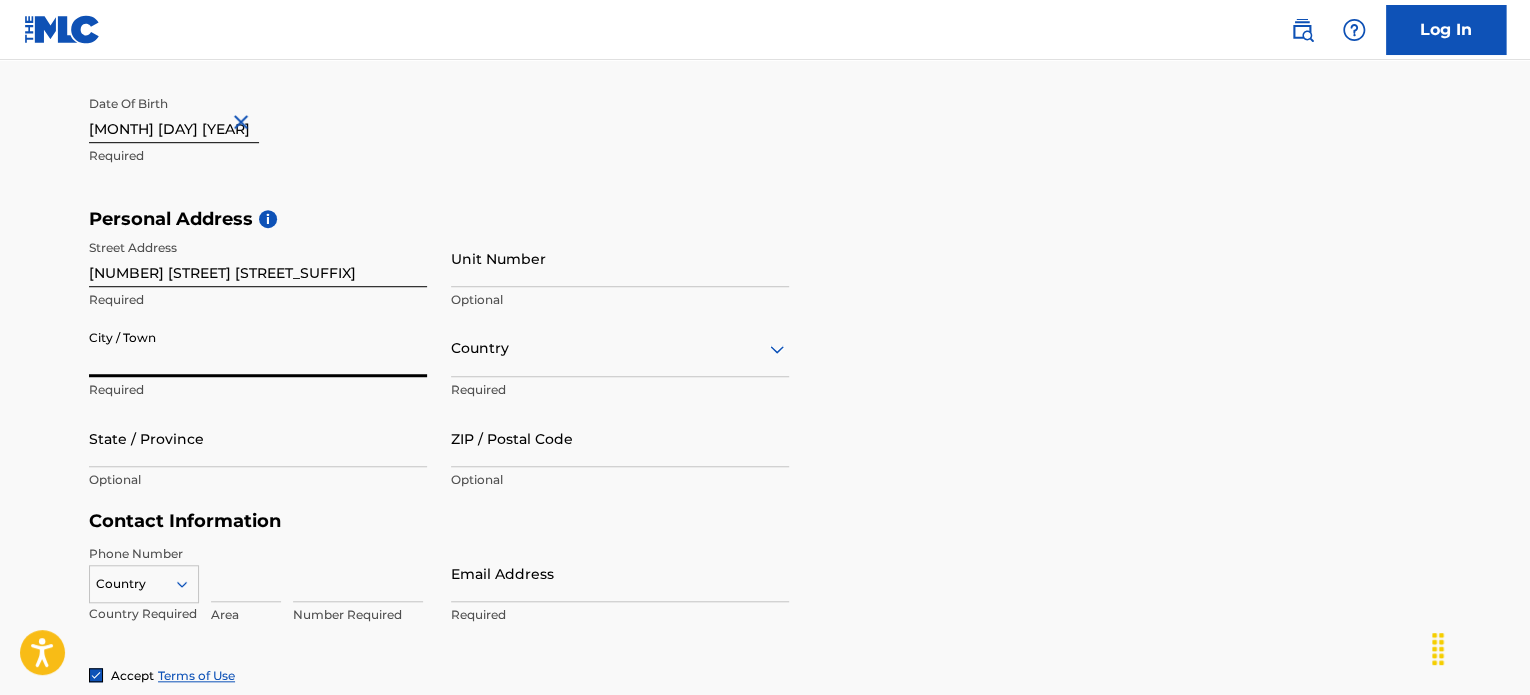 click on "City / Town" at bounding box center (258, 348) 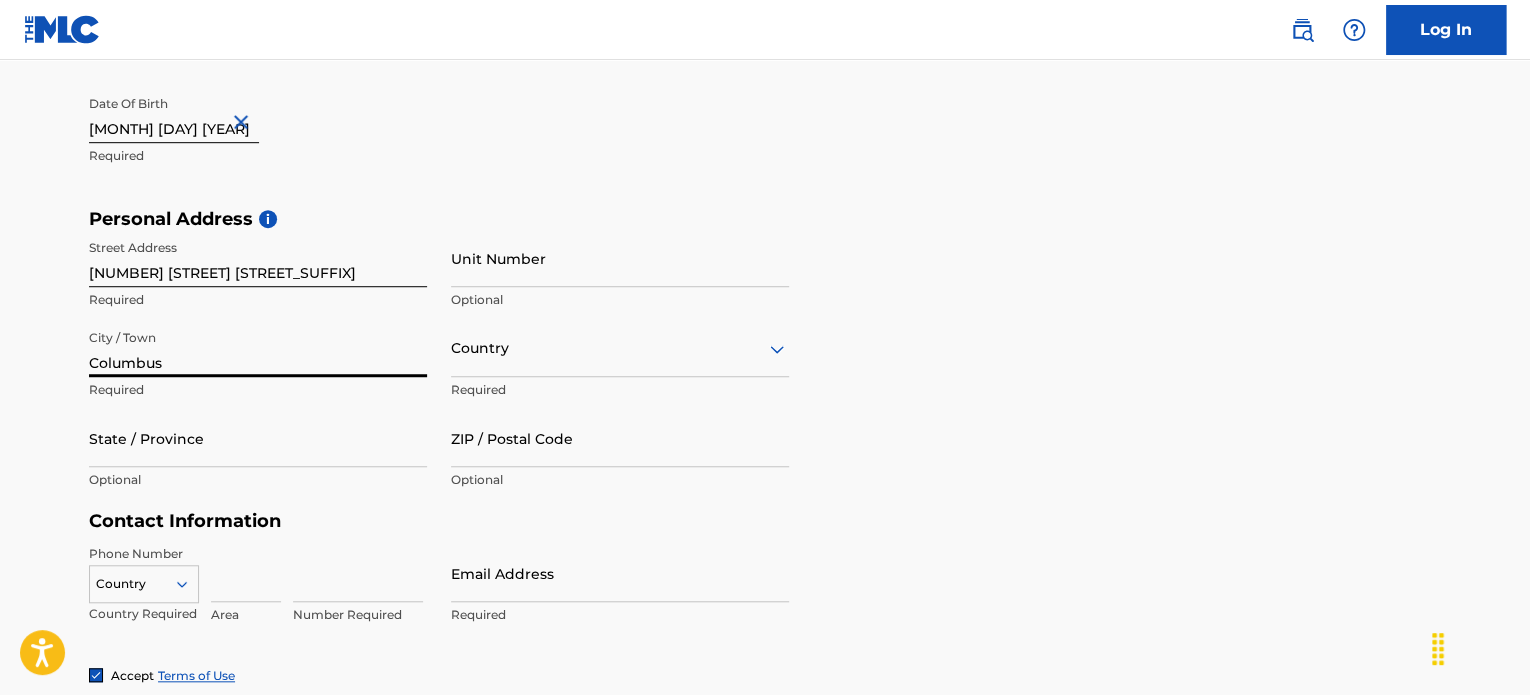 click on "Country" at bounding box center [620, 348] 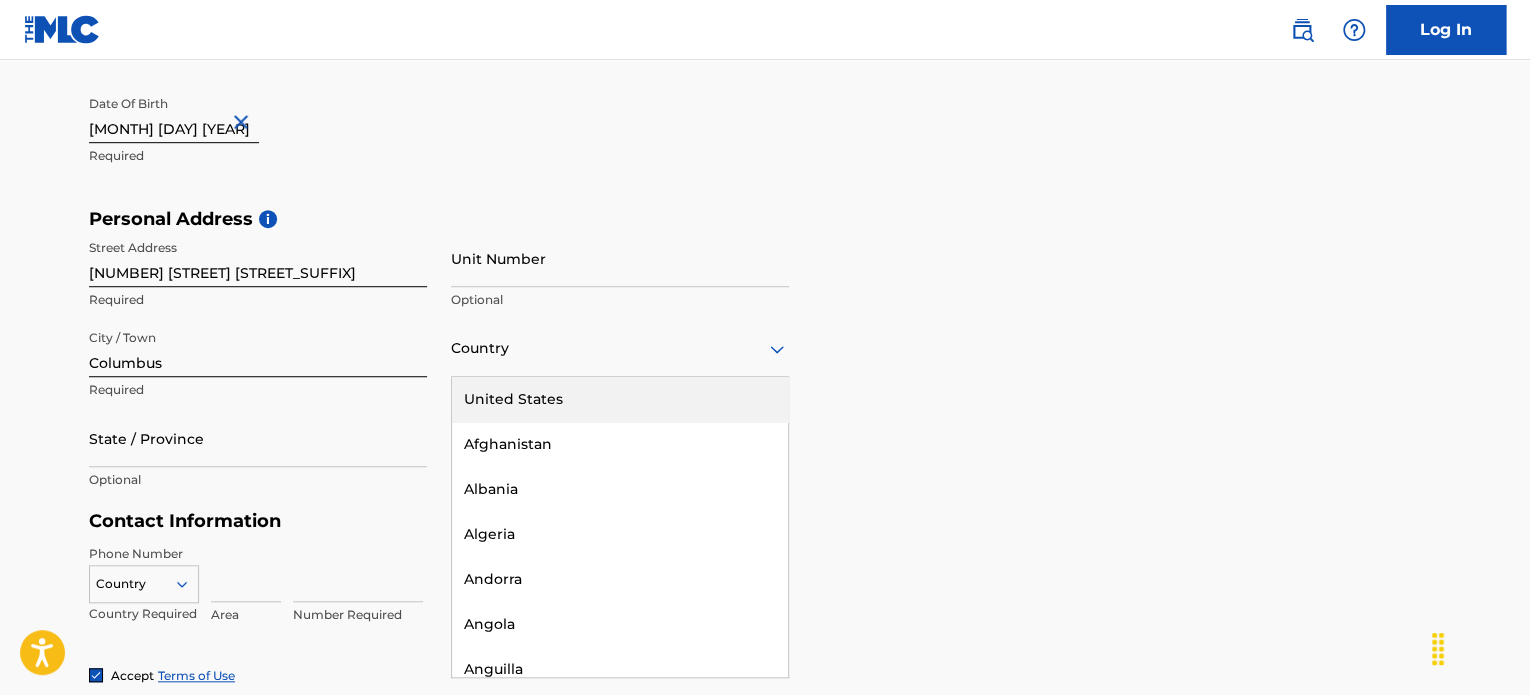 click on "United States" at bounding box center [620, 399] 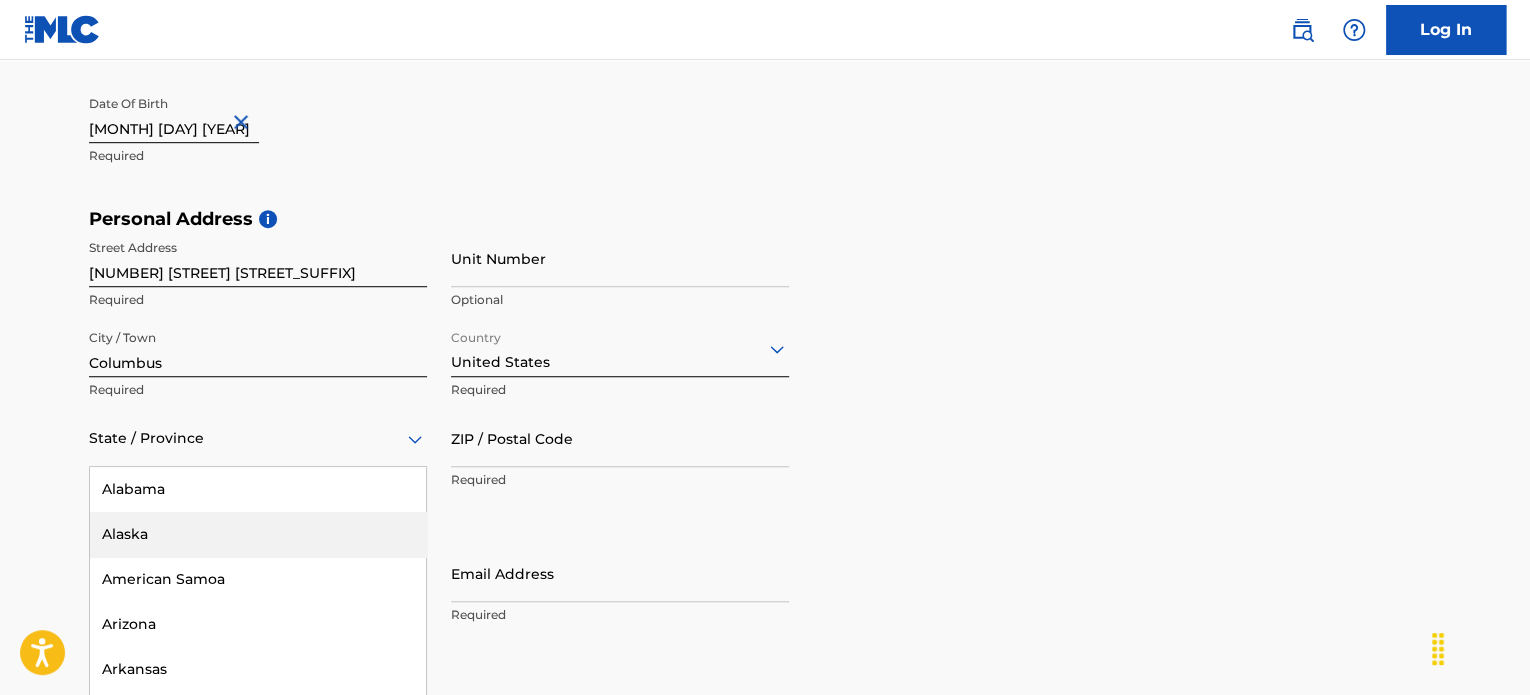 scroll, scrollTop: 612, scrollLeft: 0, axis: vertical 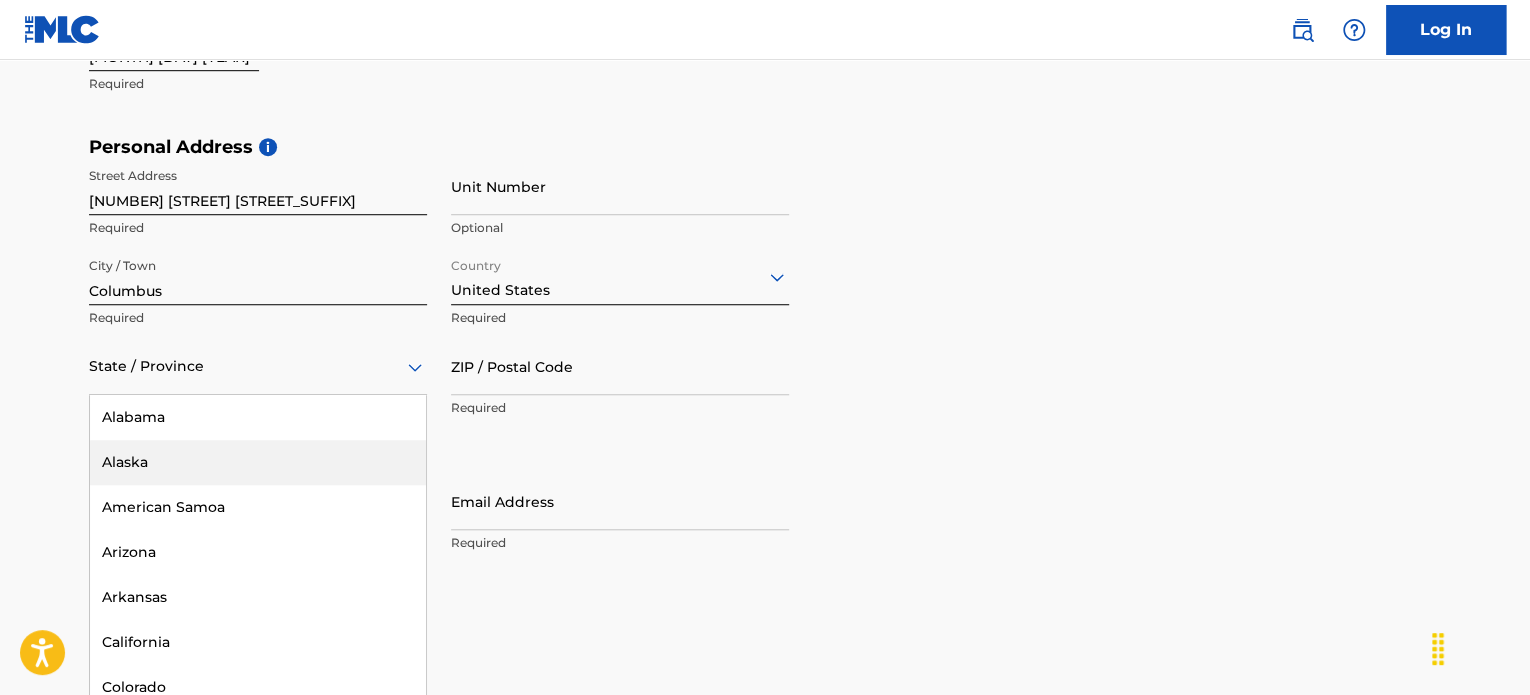 click on "57 results available. Use Up and Down to choose options, press Enter to select the currently focused option, press Escape to exit the menu, press Tab to select the option and exit the menu. State / Province Alabama Alaska American Samoa Arizona Arkansas California Colorado Connecticut Delaware District of Columbia Florida Georgia Guam Hawaii Idaho Illinois Indiana Iowa Kansas Kentucky Louisiana Maine Maryland Massachusetts Michigan Minnesota Mississippi Missouri Montana Nebraska Nevada New Hampshire New Jersey New Mexico New York North Carolina North Dakota Northern Mariana Islands Ohio Oklahoma Oregon Pennsylvania Puerto Rico Puerto Rico Rhode Island South Carolina South Dakota Tennessee Texas Utah Vermont Virgin Islands, U.S. Virginia Washington West Virginia Wisconsin Wyoming" at bounding box center (258, 366) 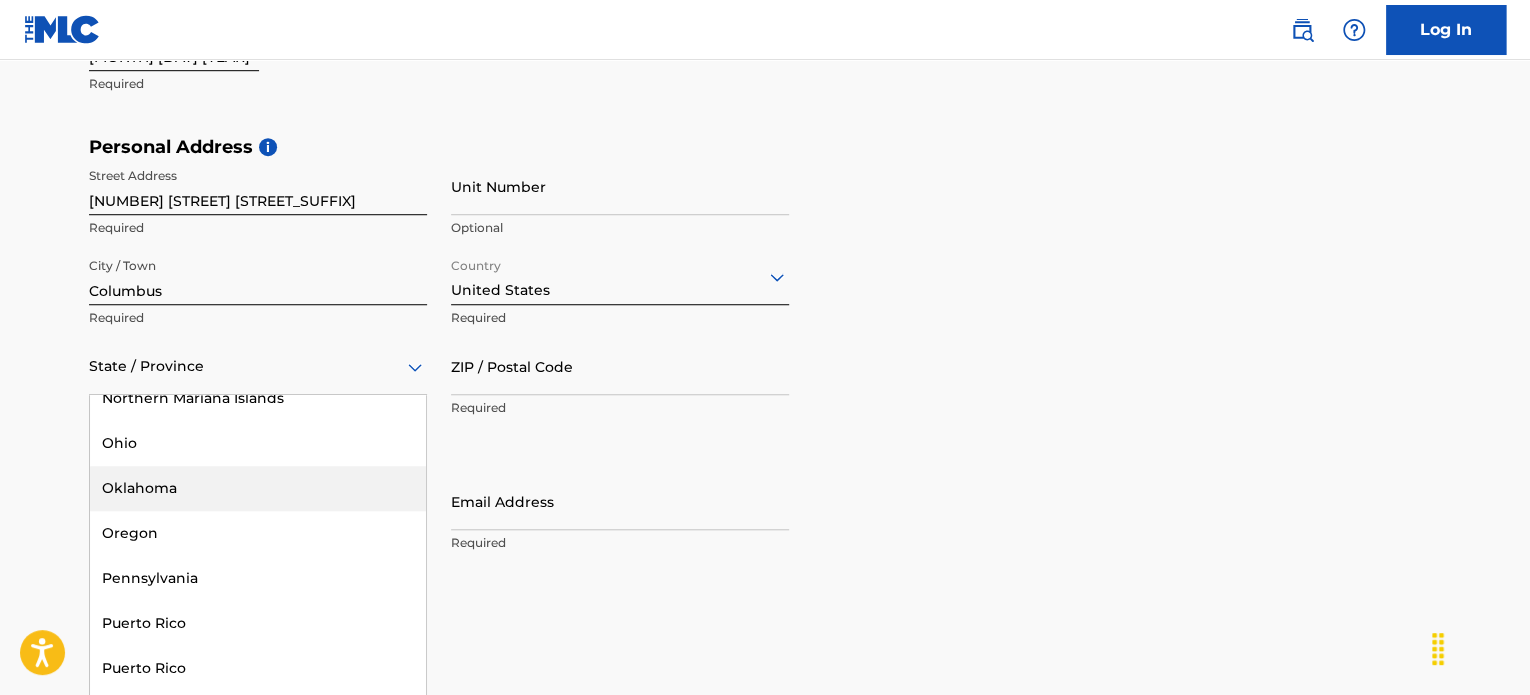 scroll, scrollTop: 1684, scrollLeft: 0, axis: vertical 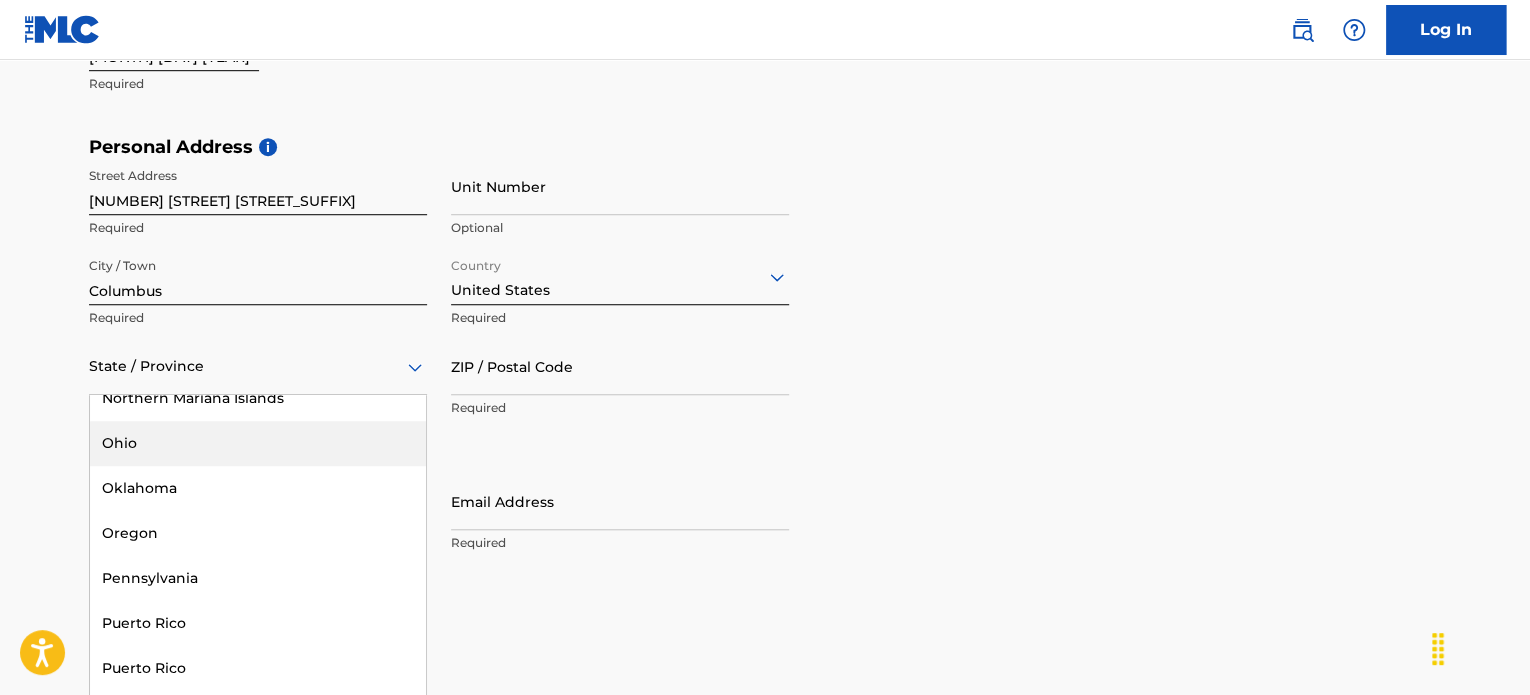click on "Ohio" at bounding box center (258, 443) 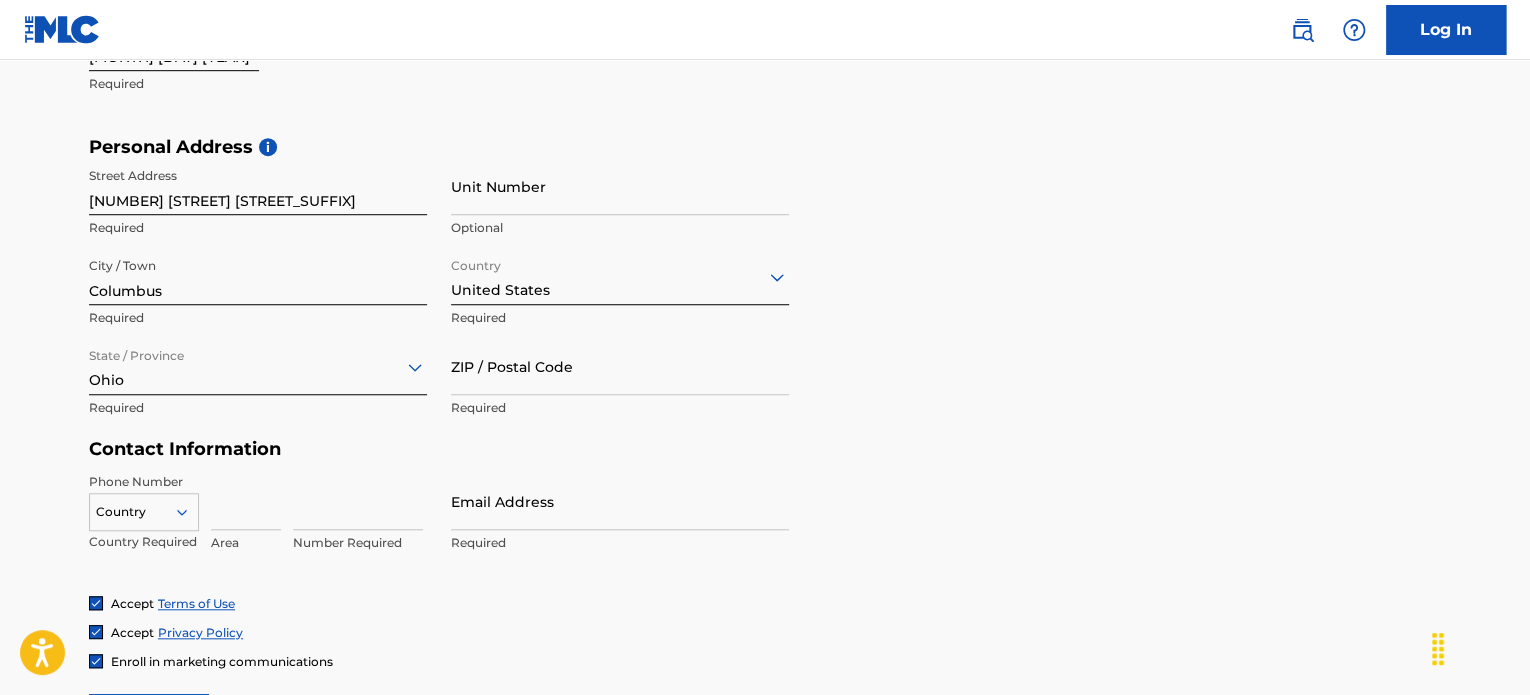click on "ZIP / Postal Code" at bounding box center (620, 366) 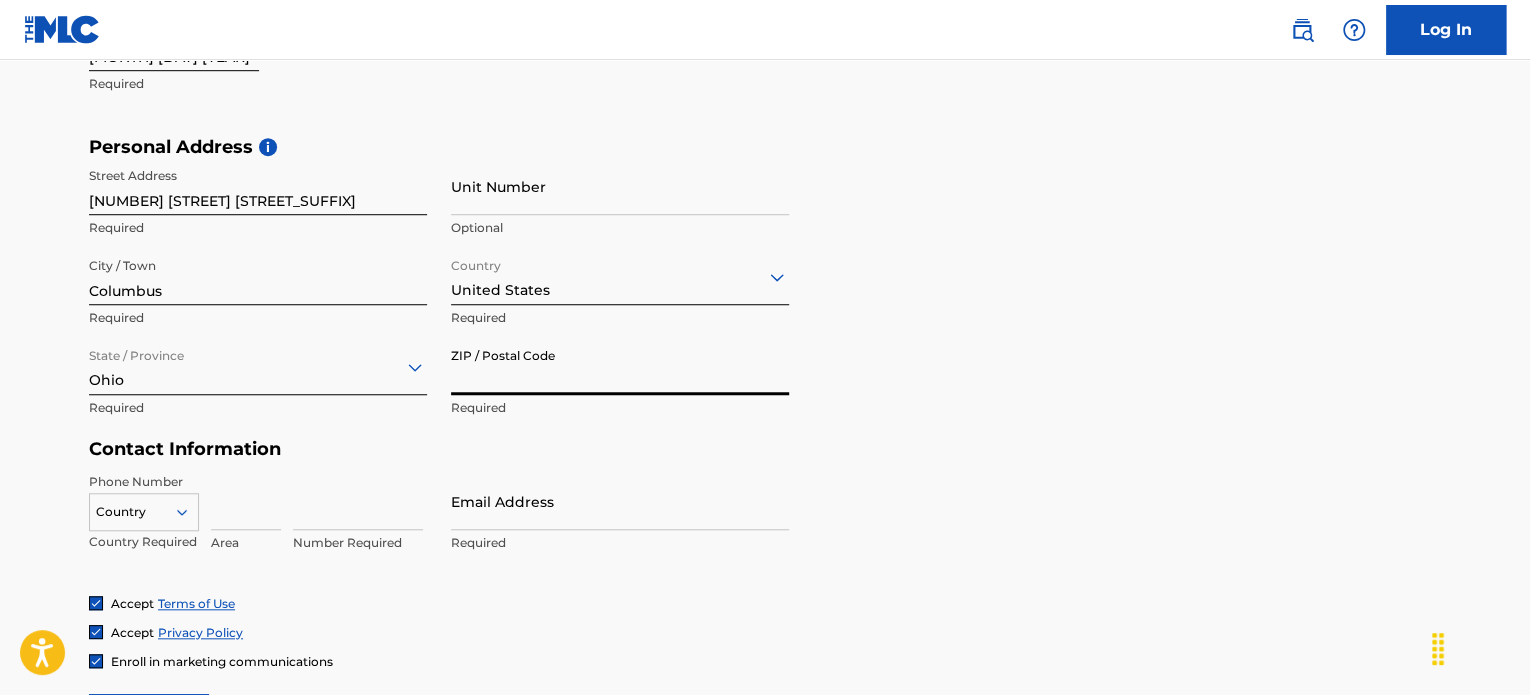 type on "43213" 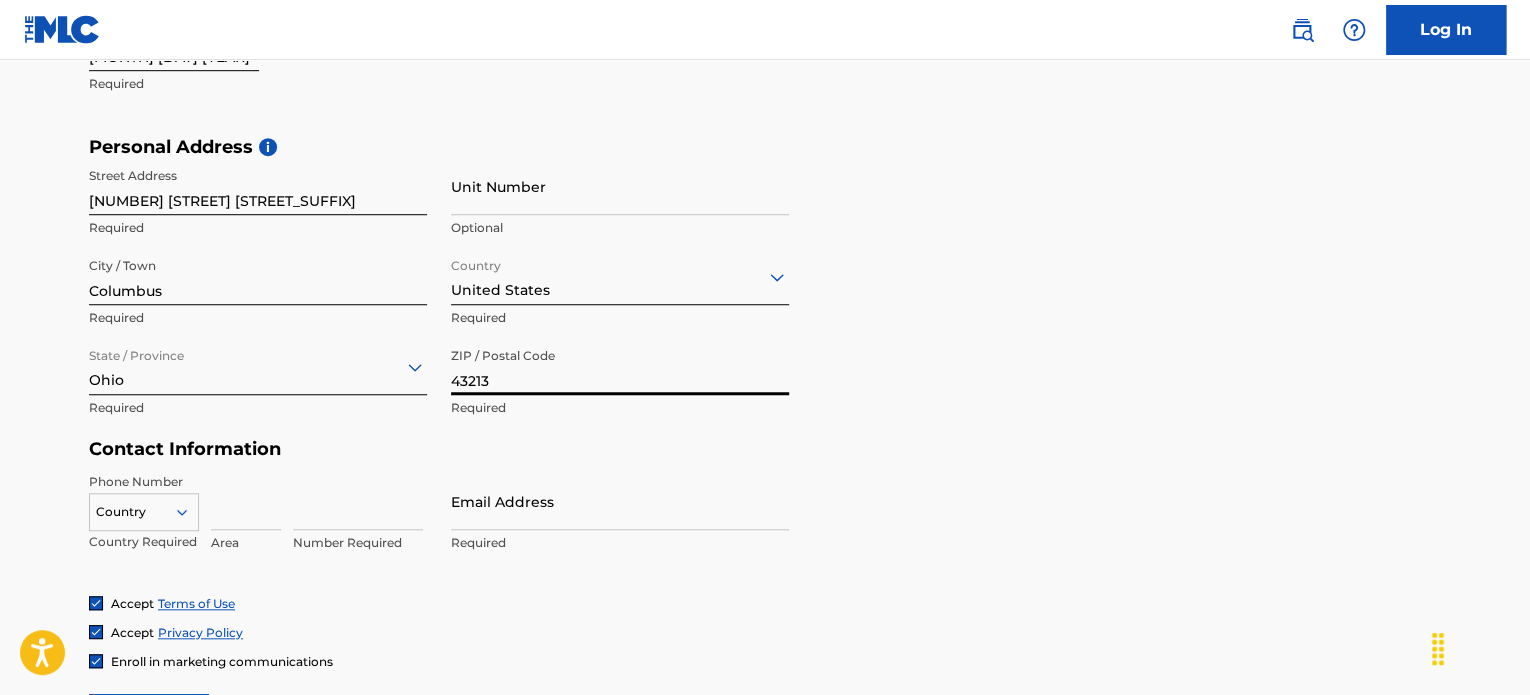 scroll, scrollTop: 740, scrollLeft: 0, axis: vertical 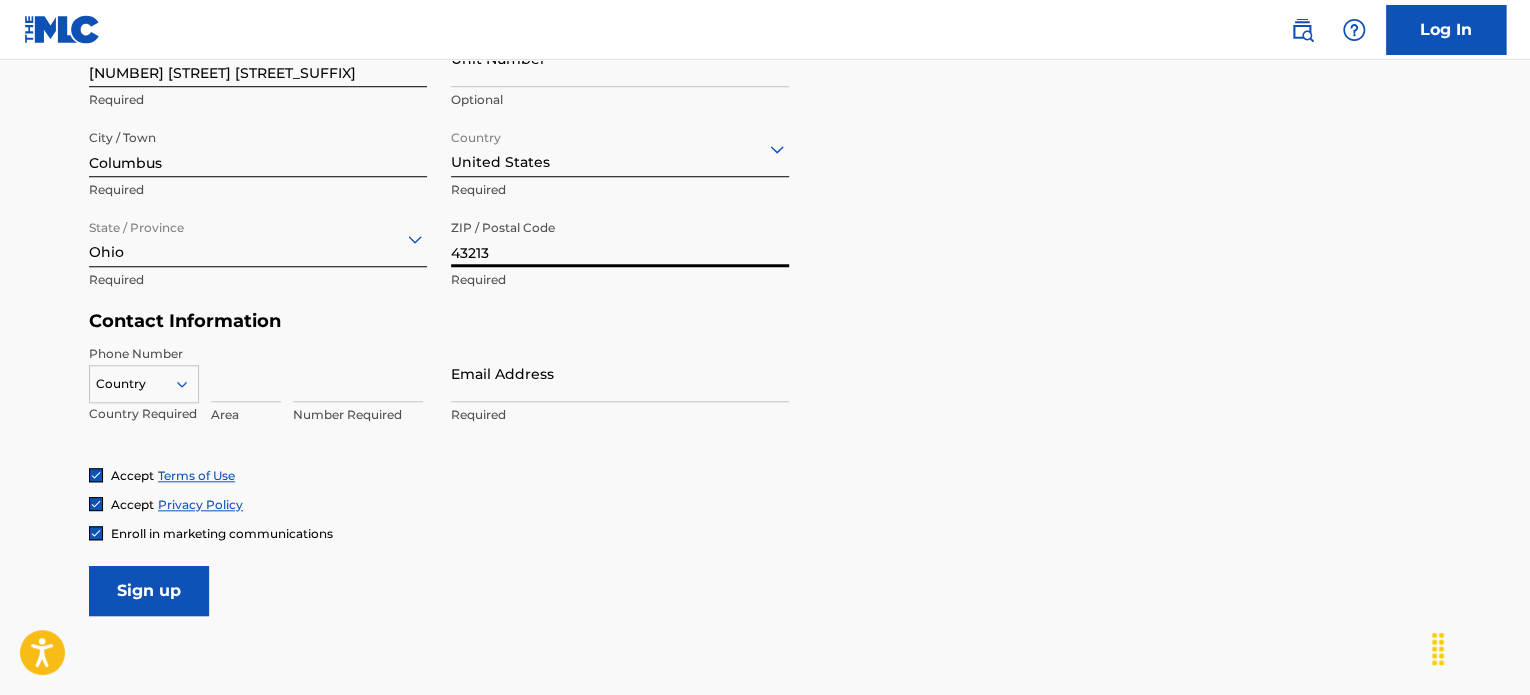 click on "Country" at bounding box center (144, 380) 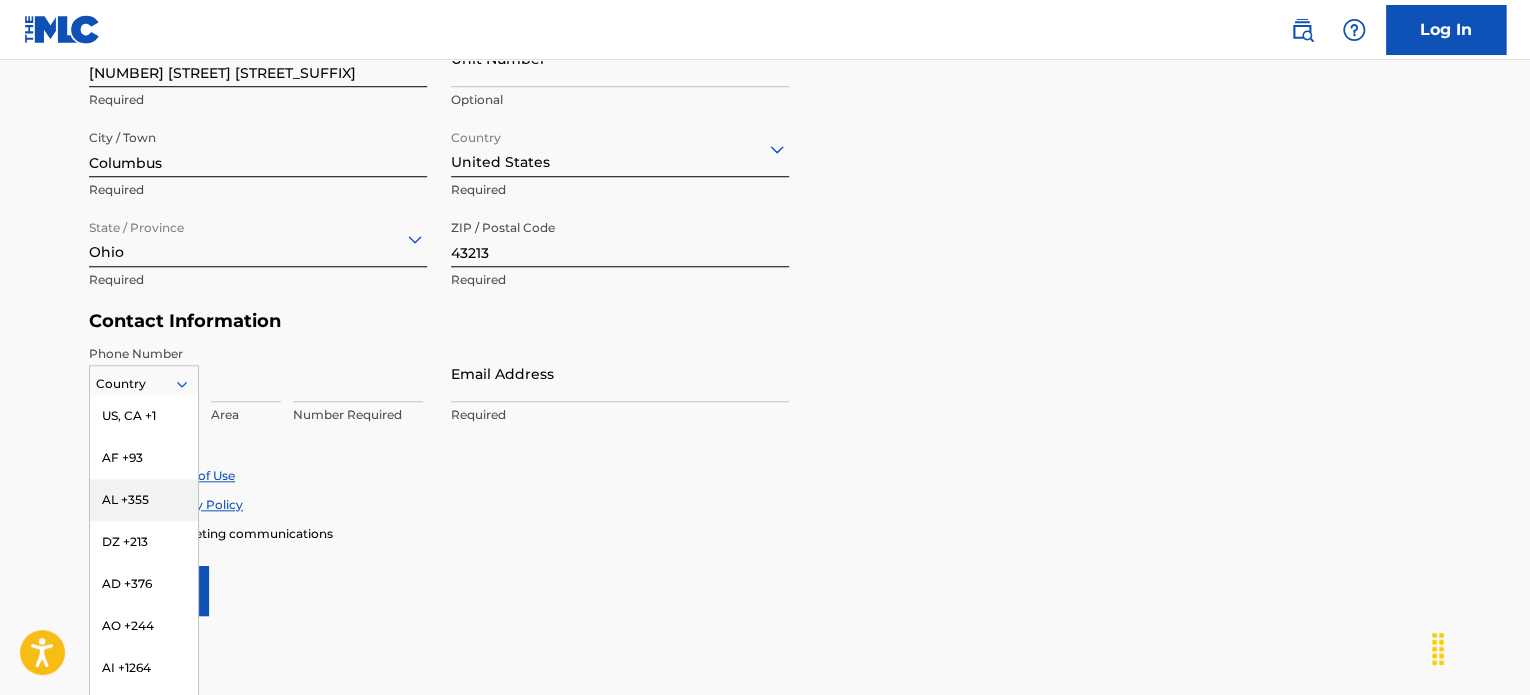 click on "AL +355" at bounding box center [144, 500] 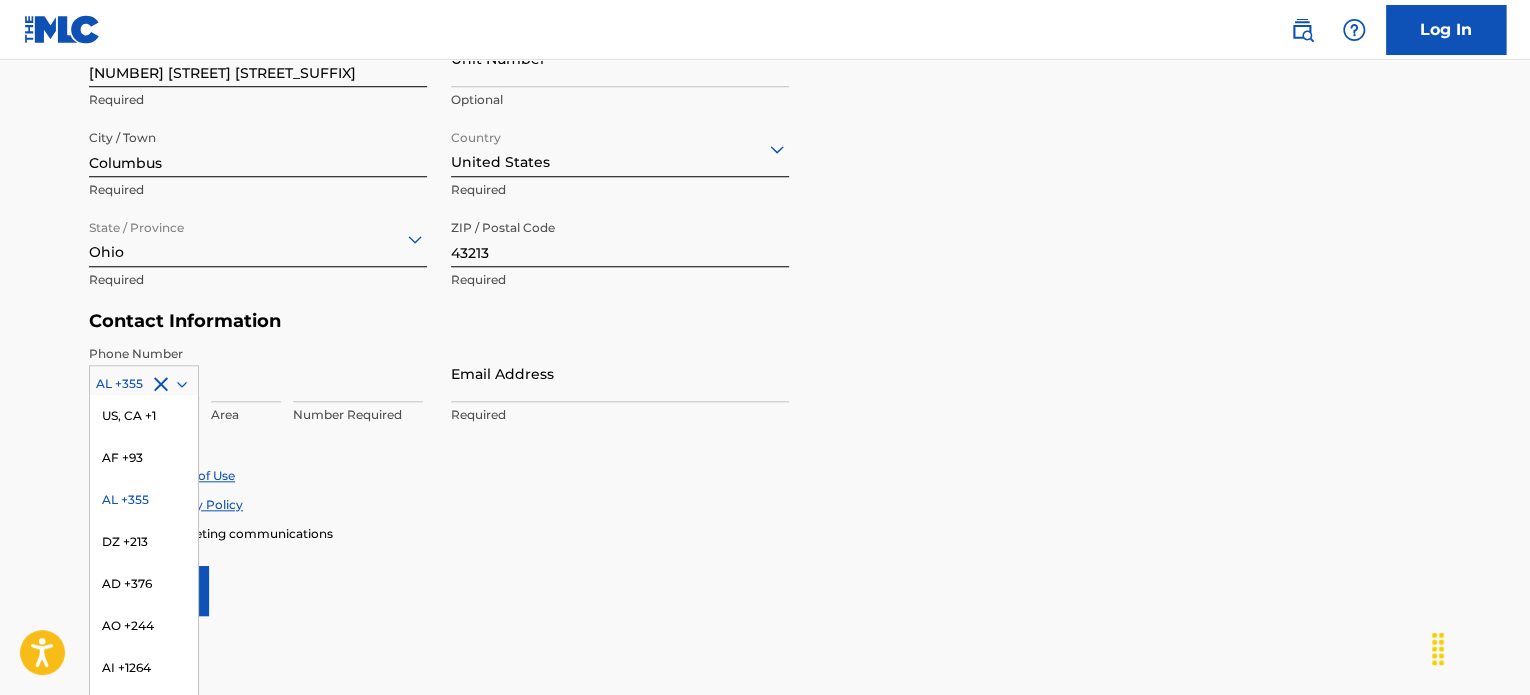 click 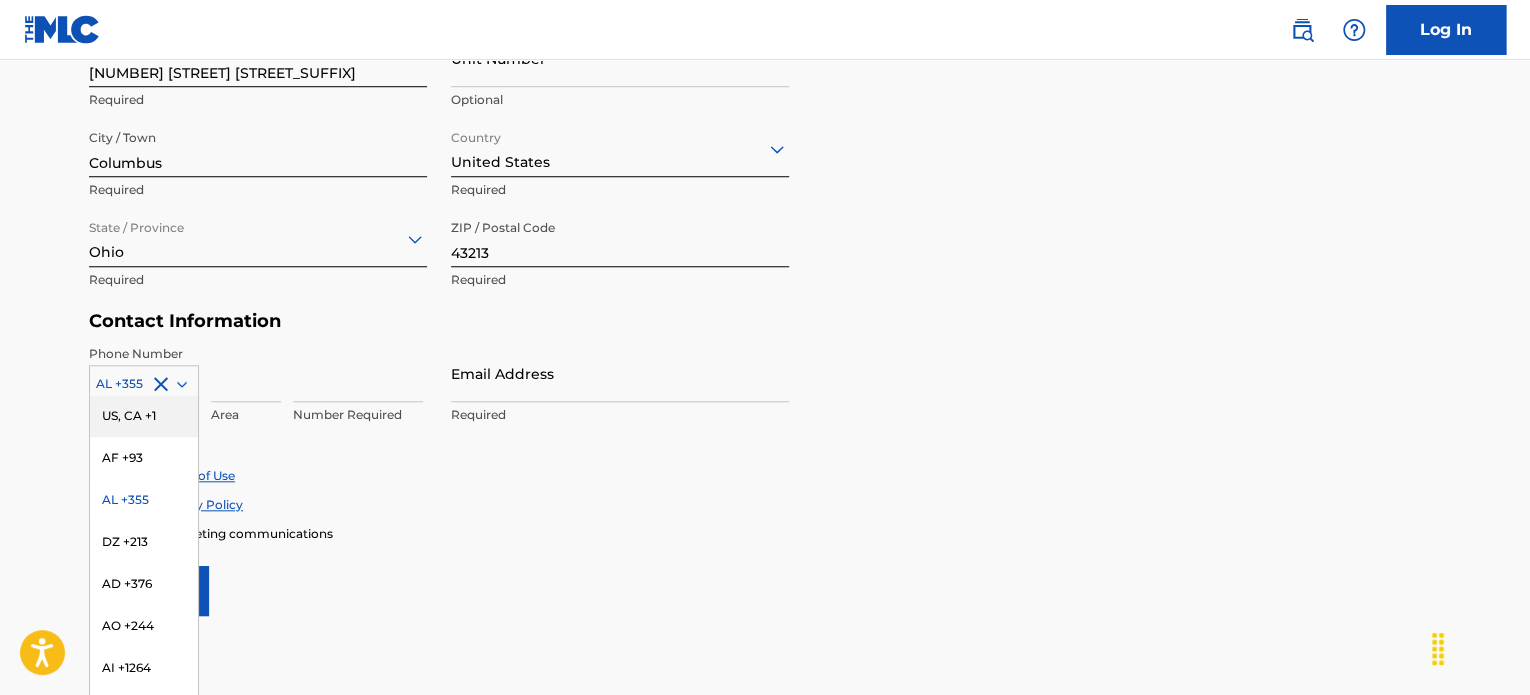 click on "US, CA +1" at bounding box center (144, 416) 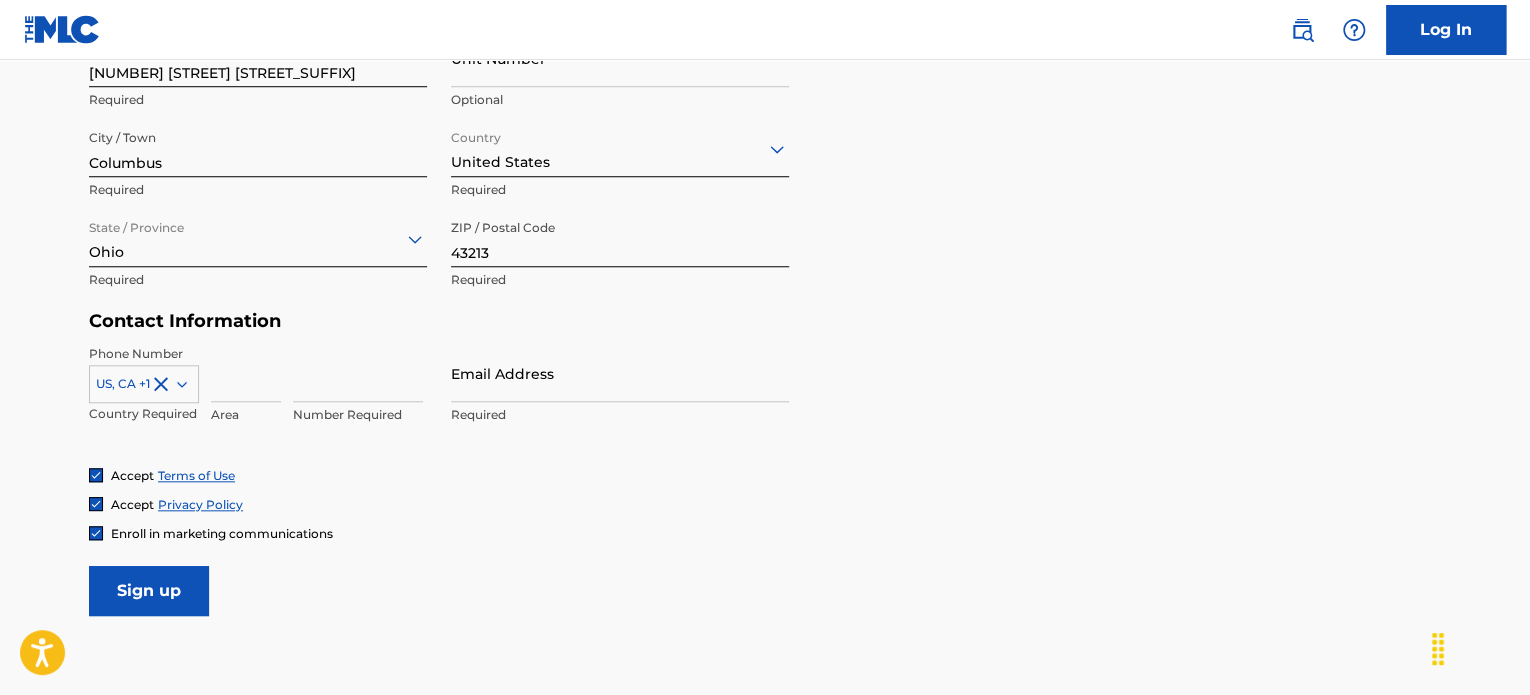 click at bounding box center [246, 373] 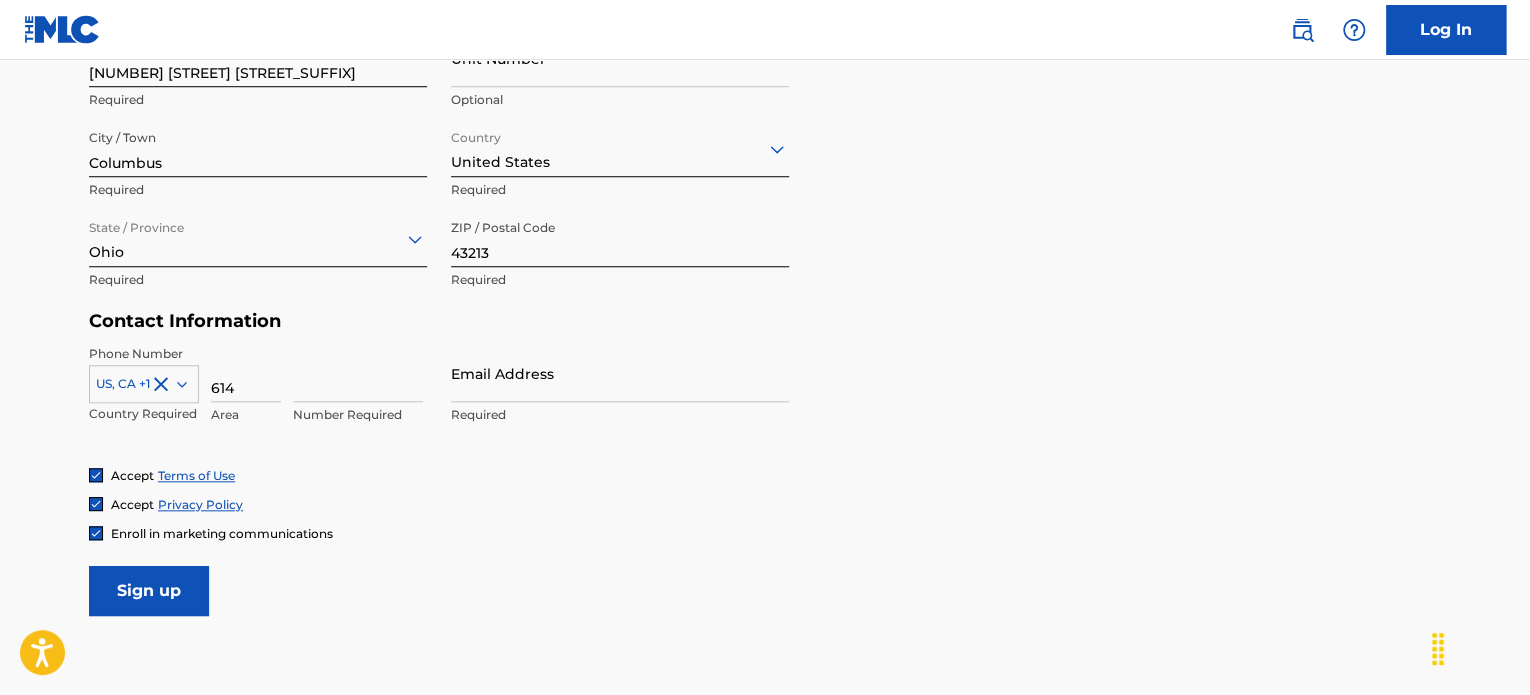 type on "614" 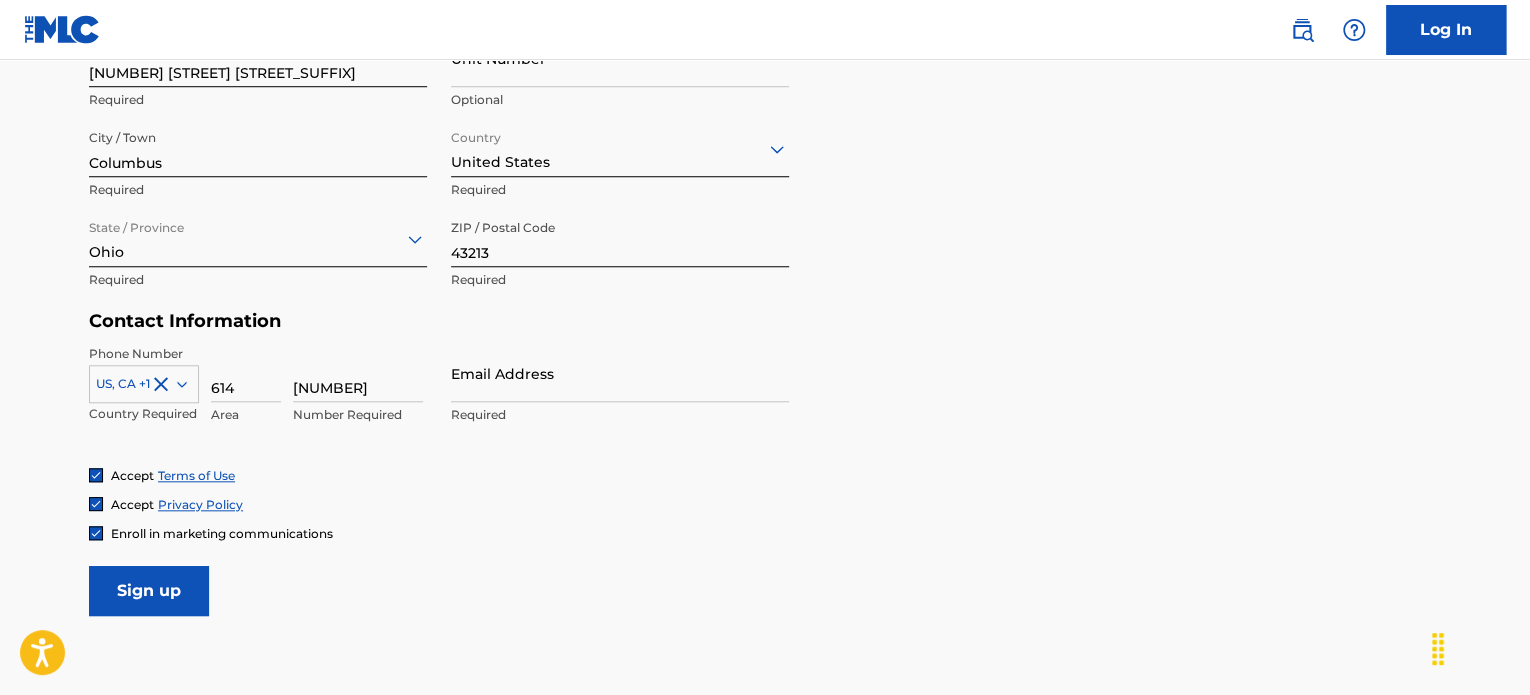 click on "Email Address" at bounding box center (620, 373) 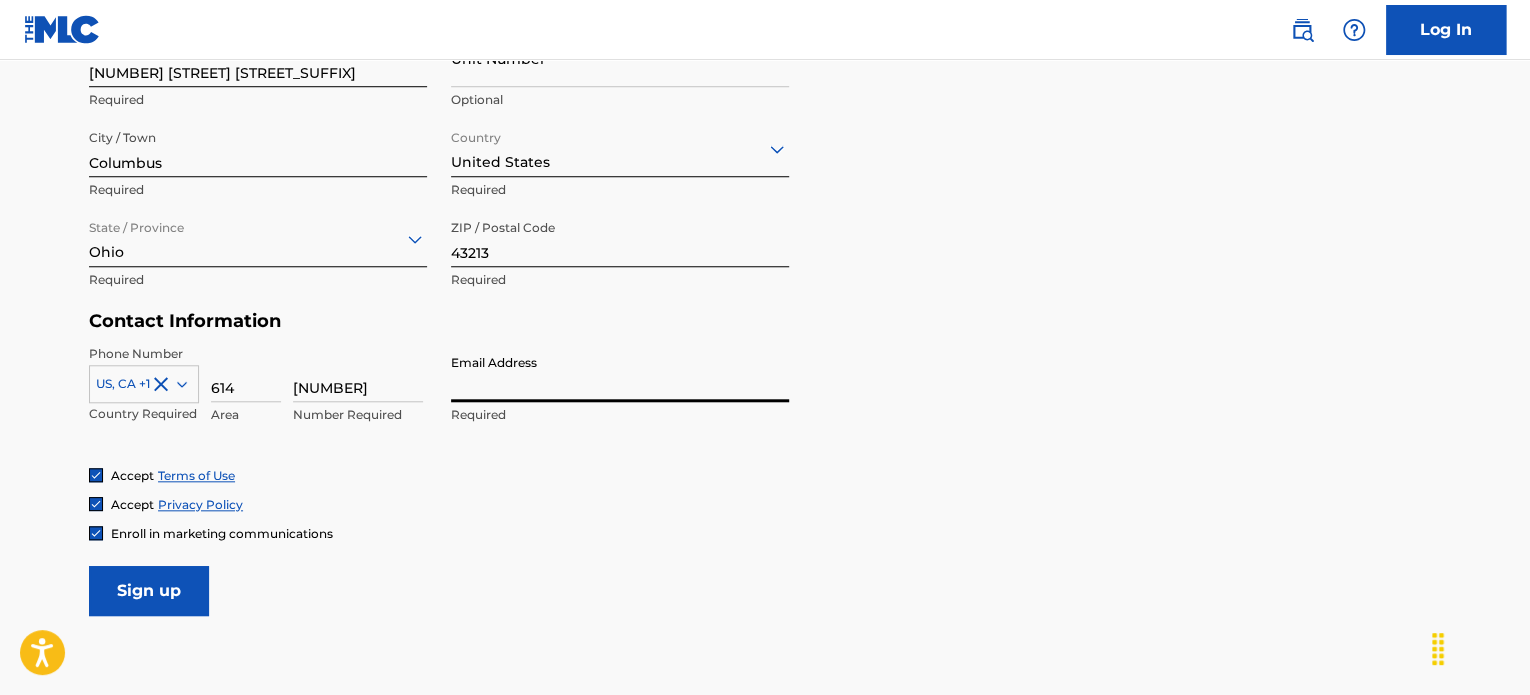 type on "[USERNAME]@[DOMAIN]" 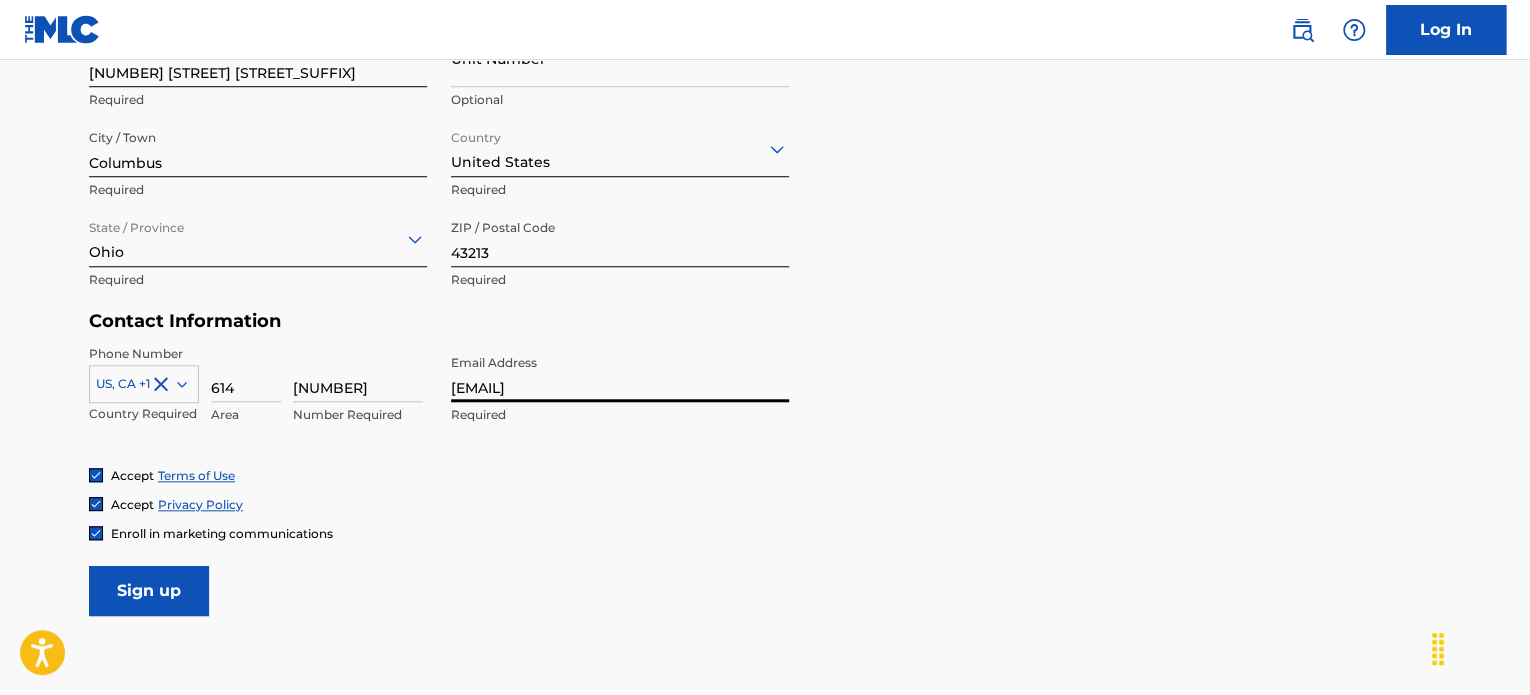 click on "Sign up" at bounding box center [149, 591] 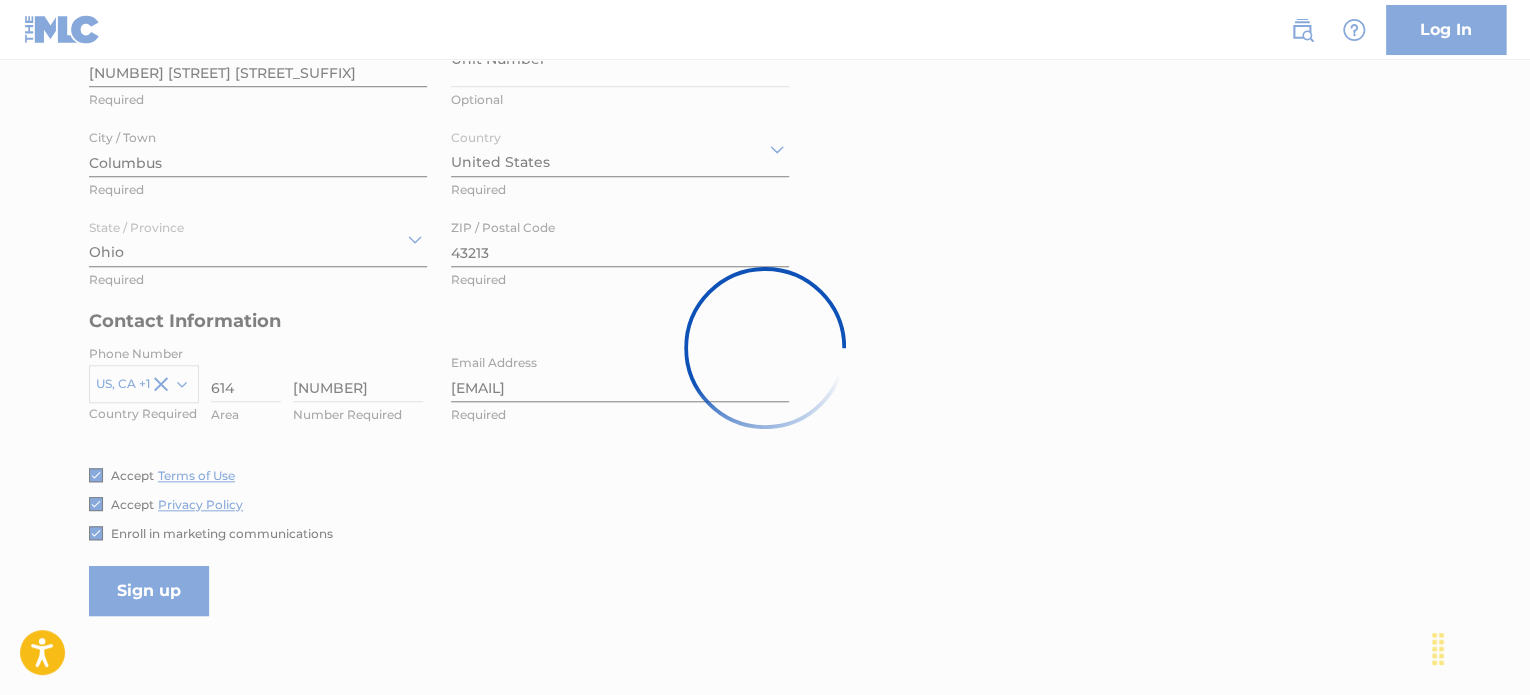 scroll, scrollTop: 0, scrollLeft: 0, axis: both 